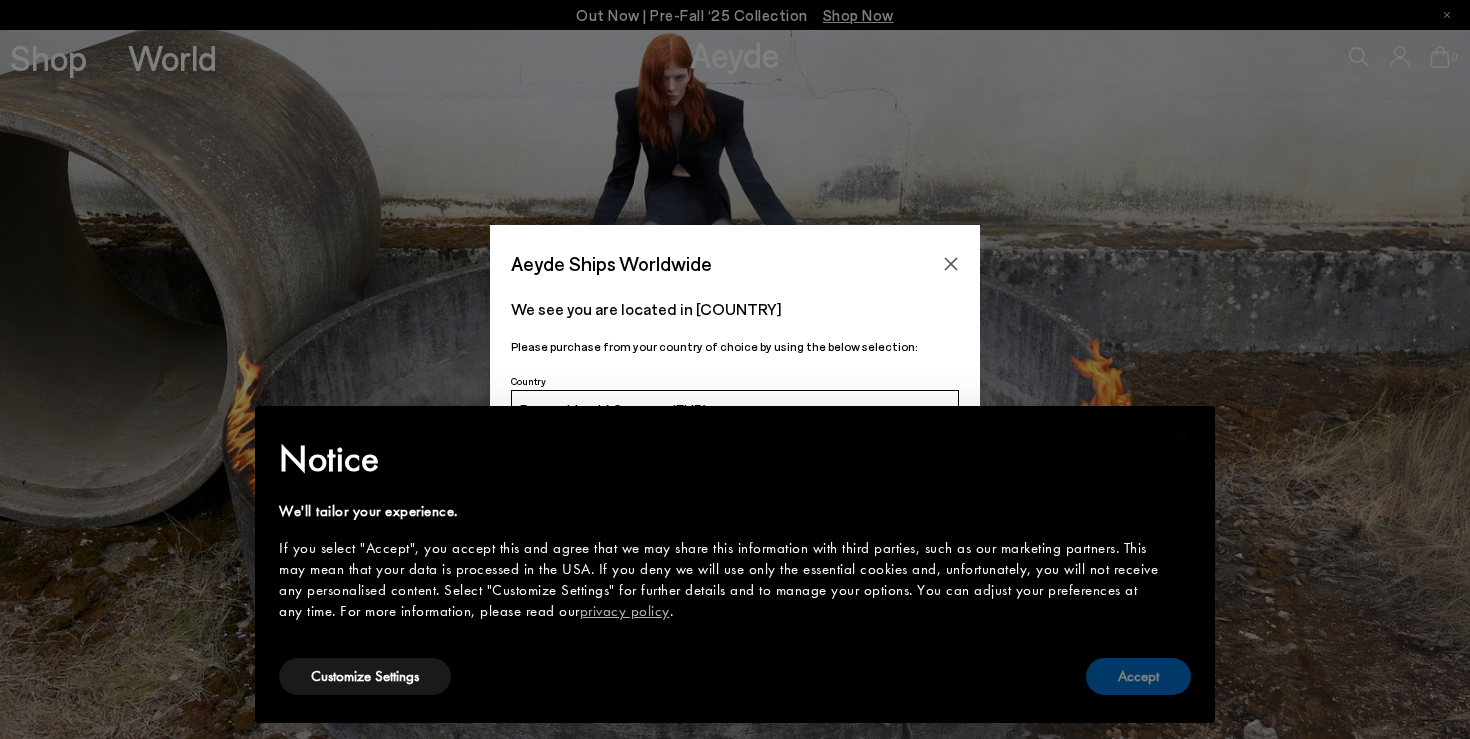 scroll, scrollTop: 0, scrollLeft: 0, axis: both 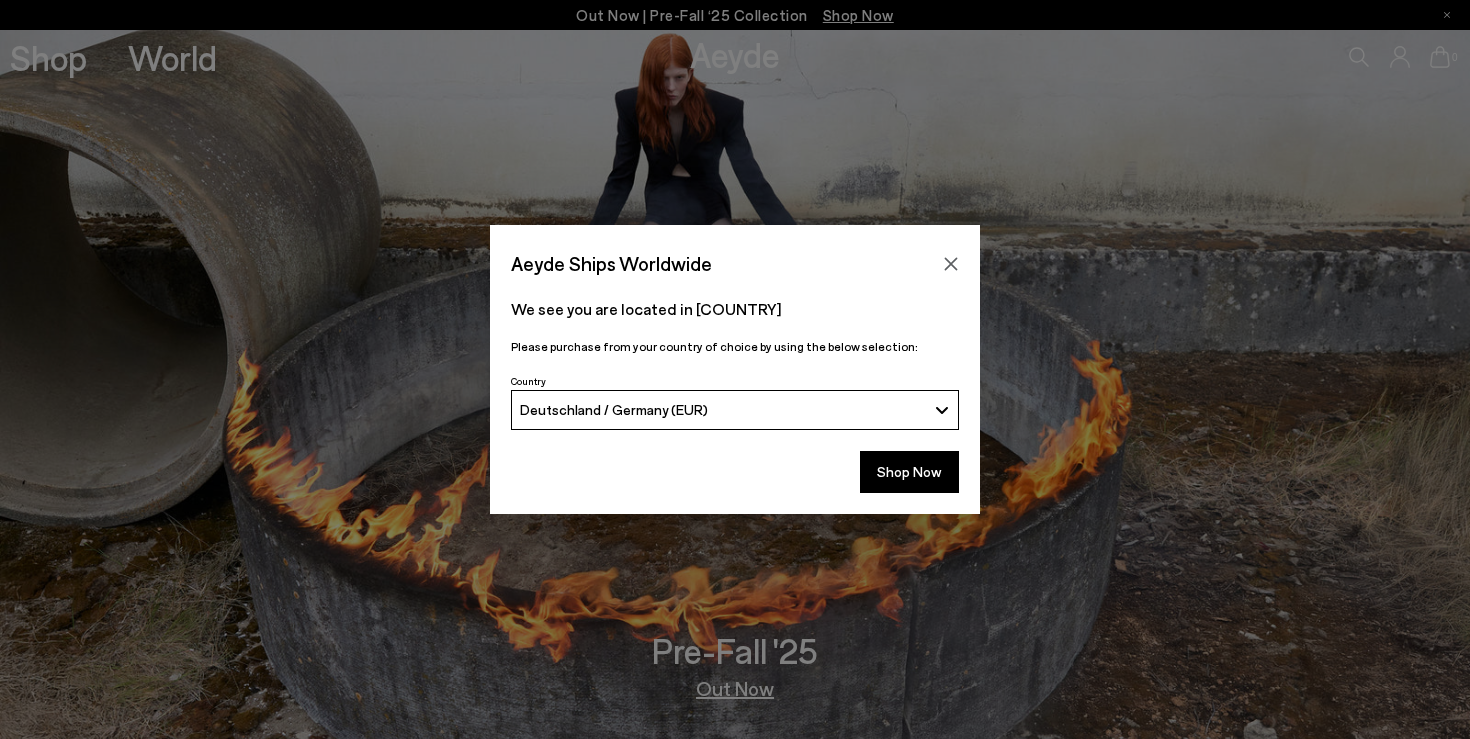 click on "Deutschland / Germany (EUR)" at bounding box center [723, 409] 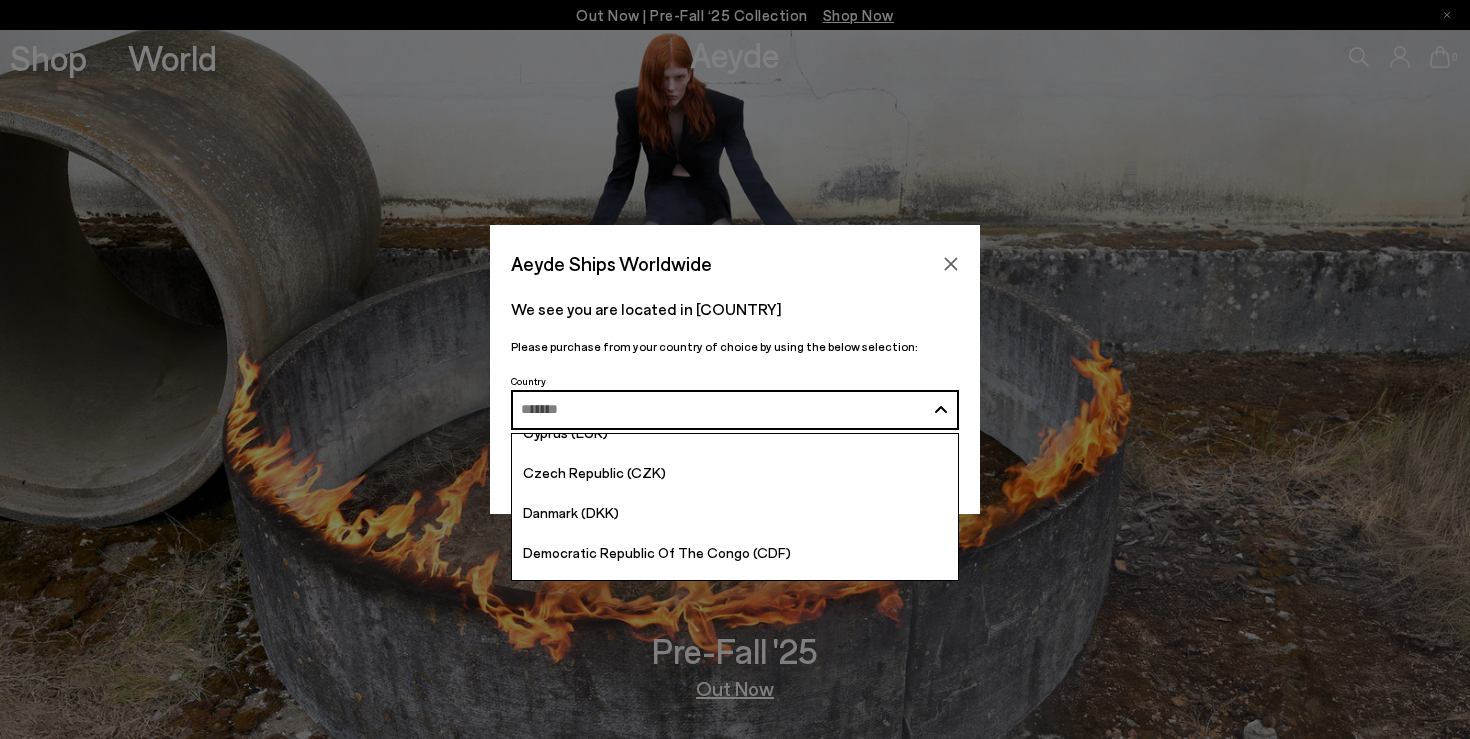 scroll, scrollTop: 1848, scrollLeft: 0, axis: vertical 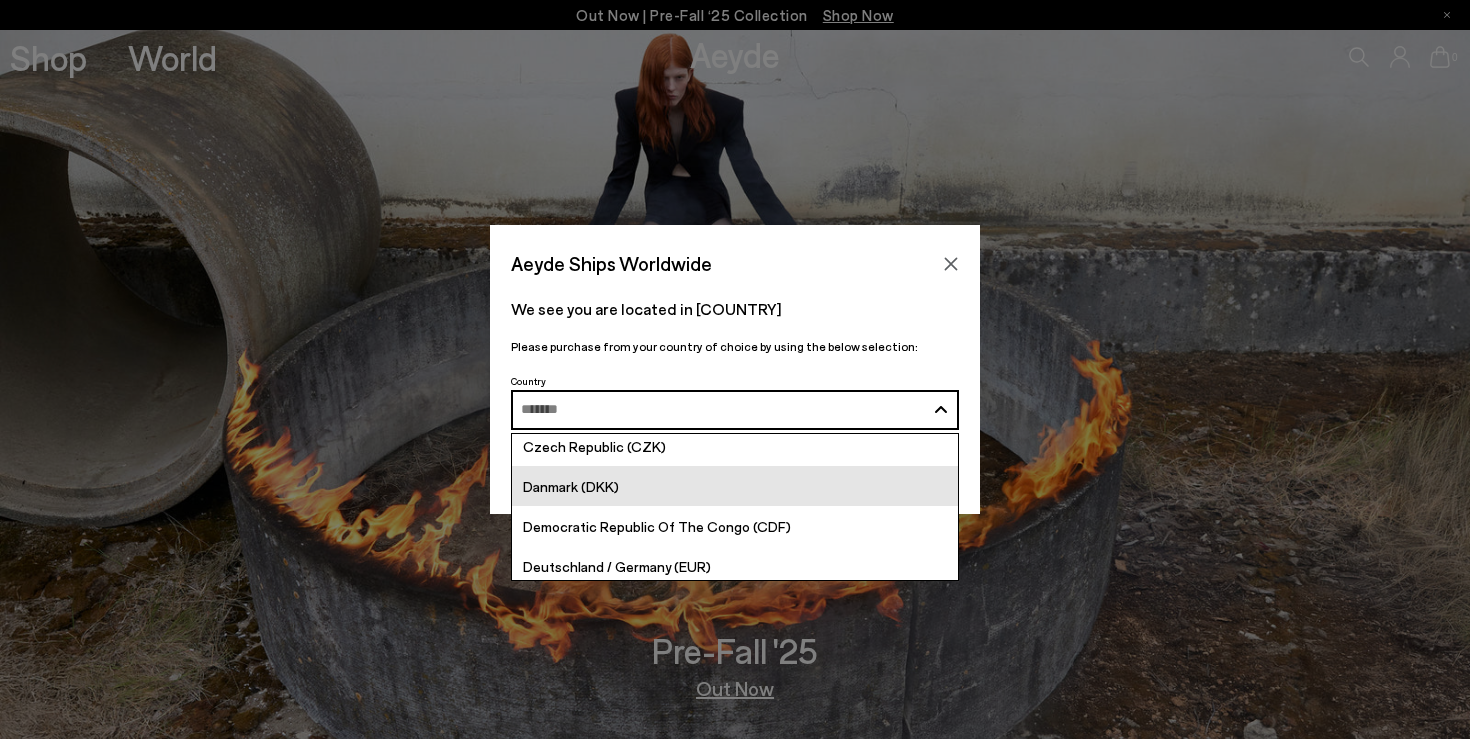 click on "Danmark (DKK)" at bounding box center [735, 486] 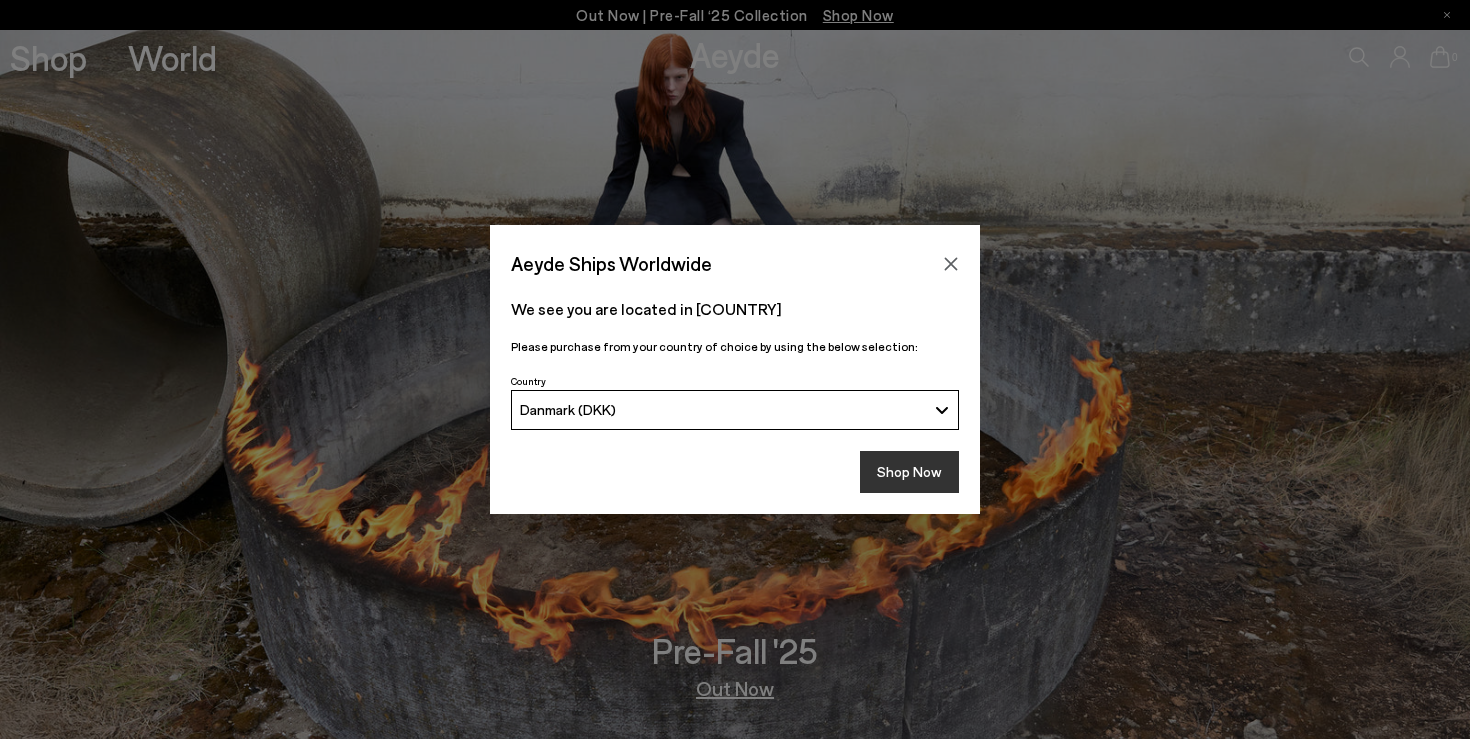click on "Shop Now" at bounding box center [909, 472] 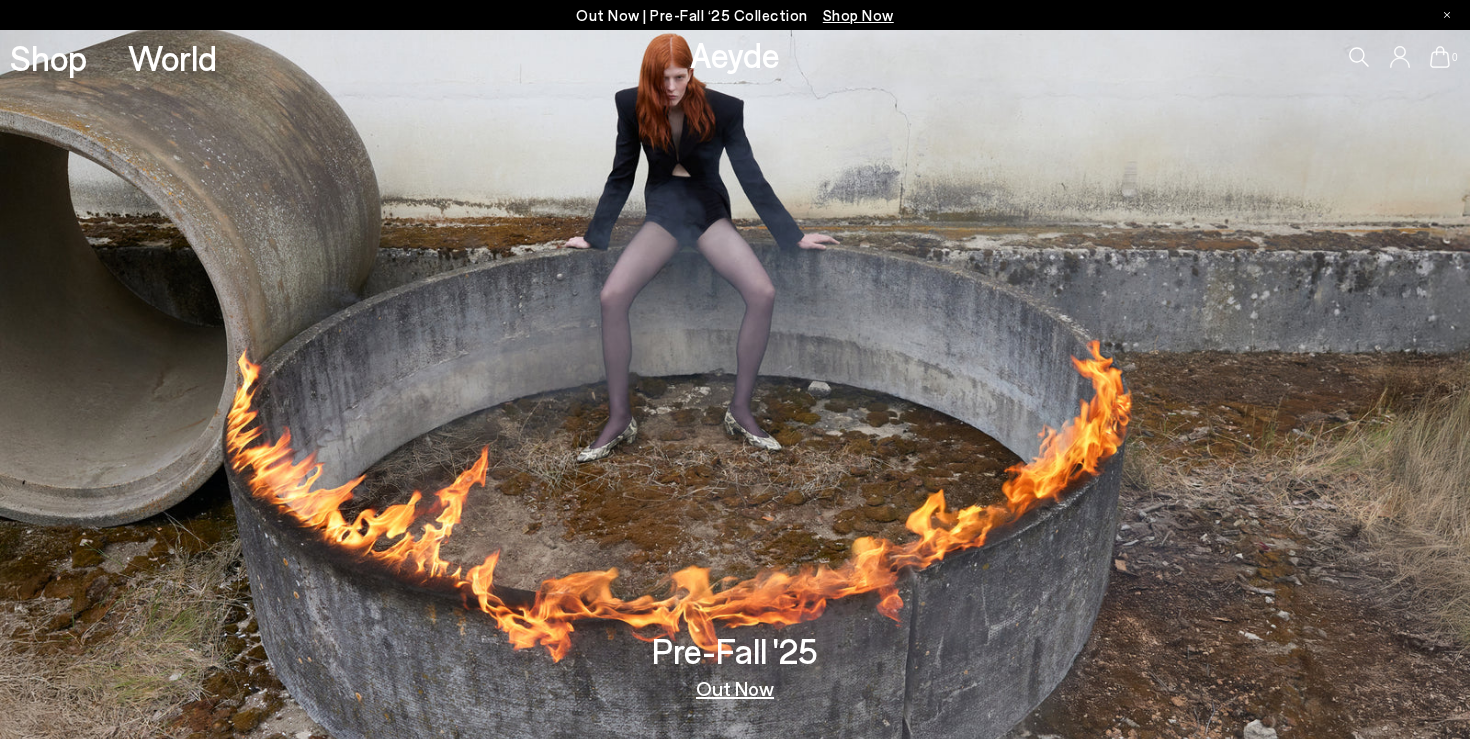 scroll, scrollTop: 0, scrollLeft: 0, axis: both 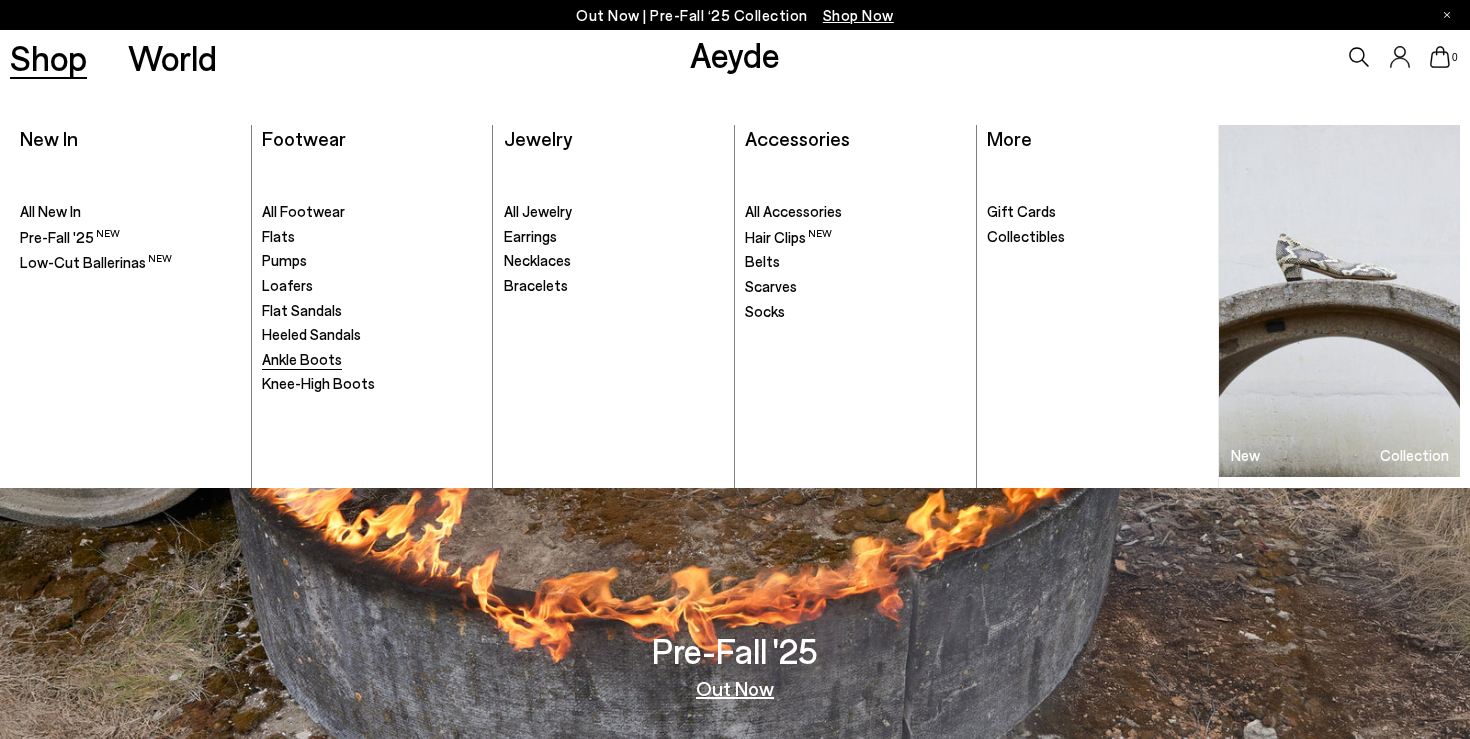 click on "Ankle Boots" at bounding box center (302, 359) 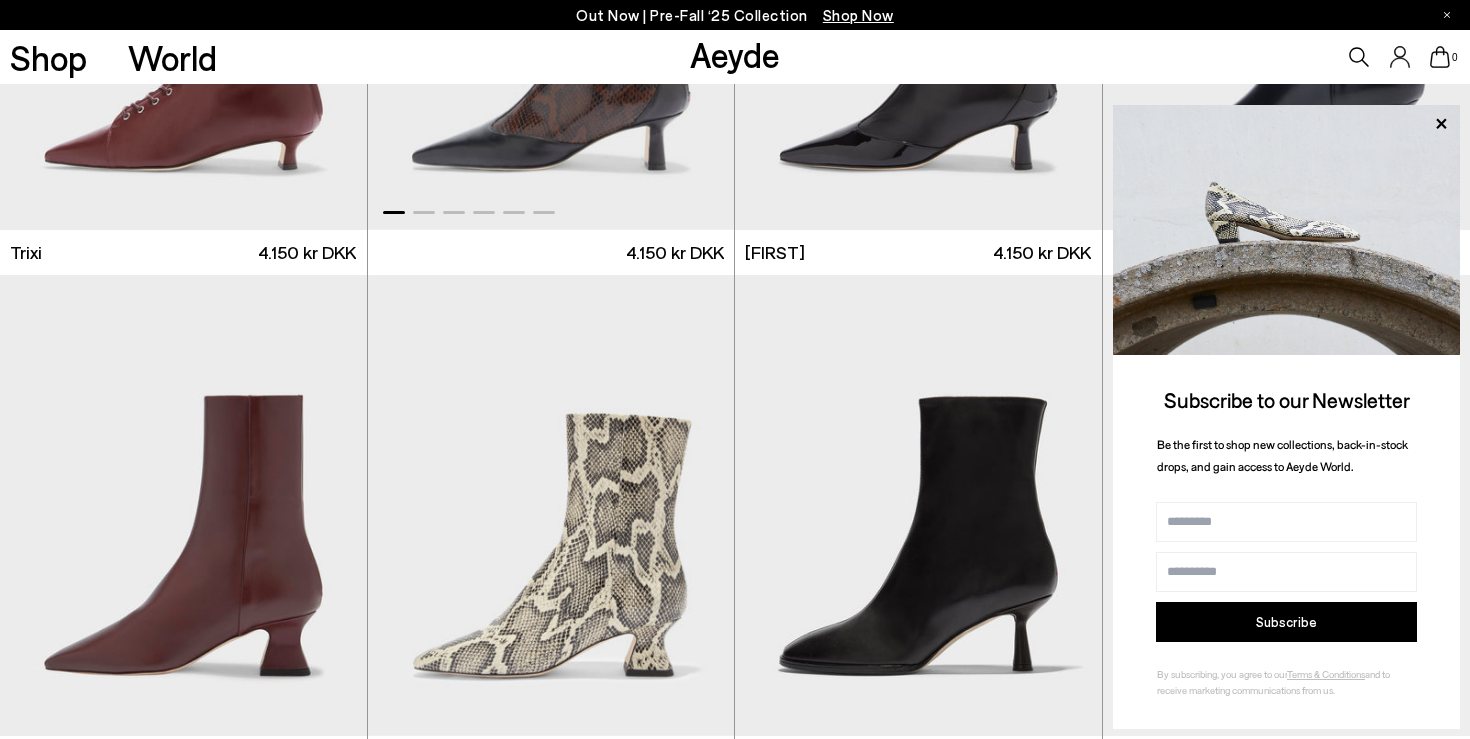 scroll, scrollTop: 827, scrollLeft: 0, axis: vertical 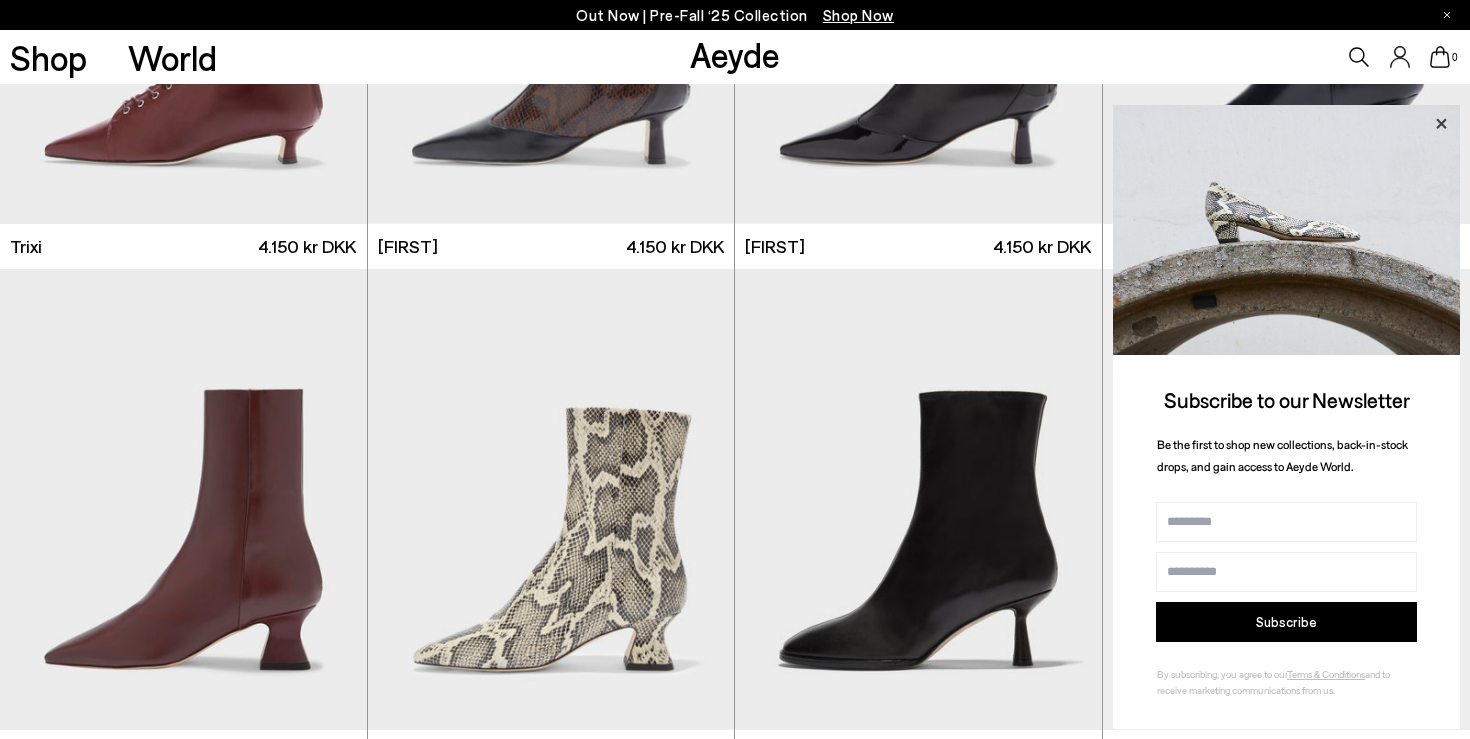 click 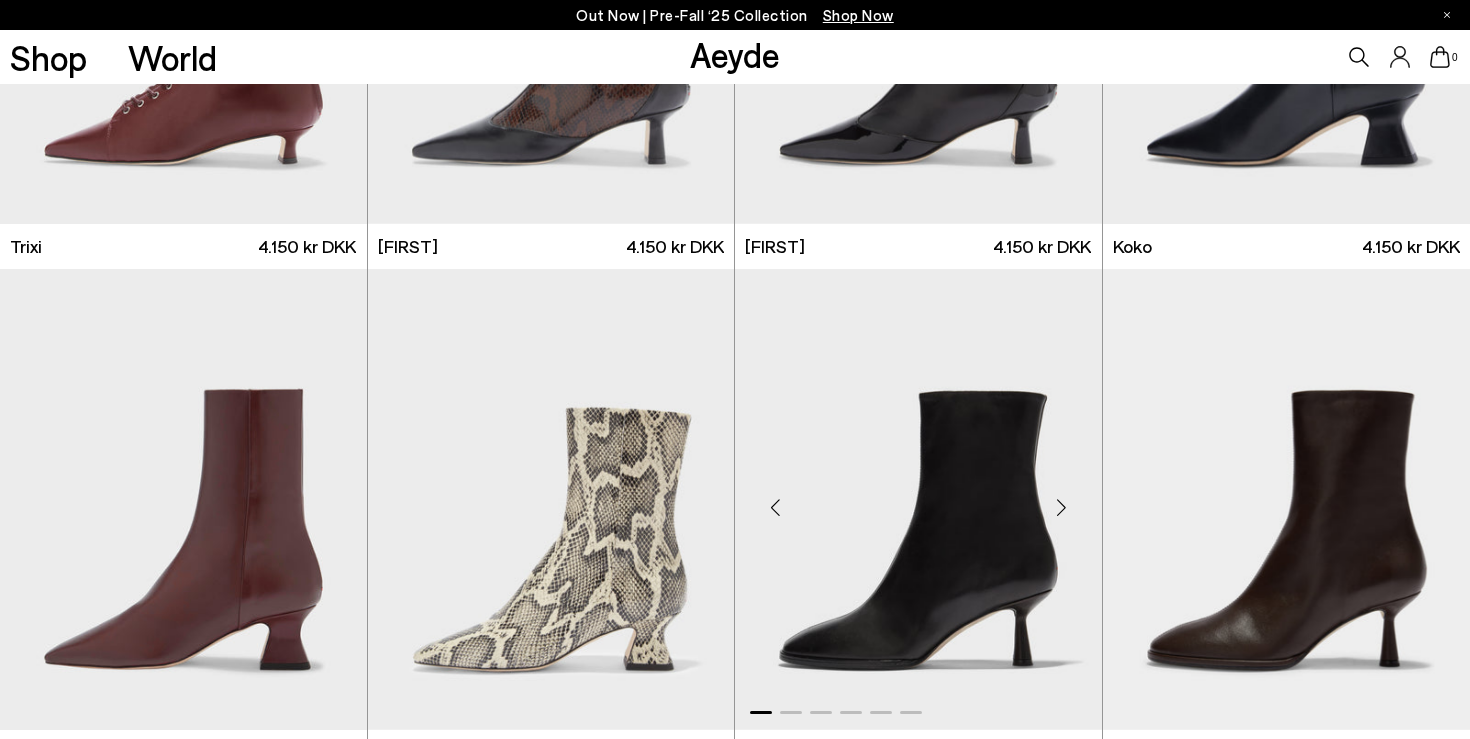 scroll, scrollTop: 1044, scrollLeft: 0, axis: vertical 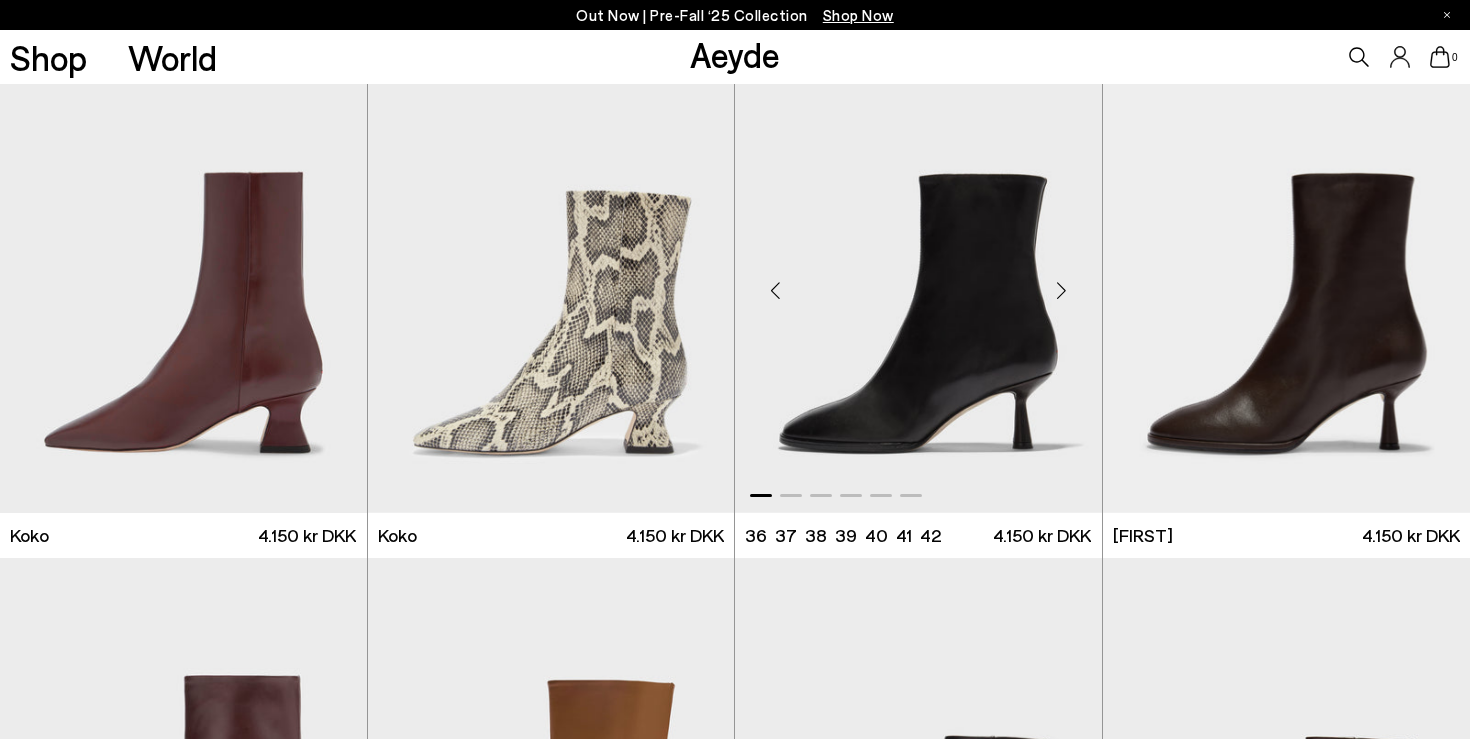 click at bounding box center [1062, 290] 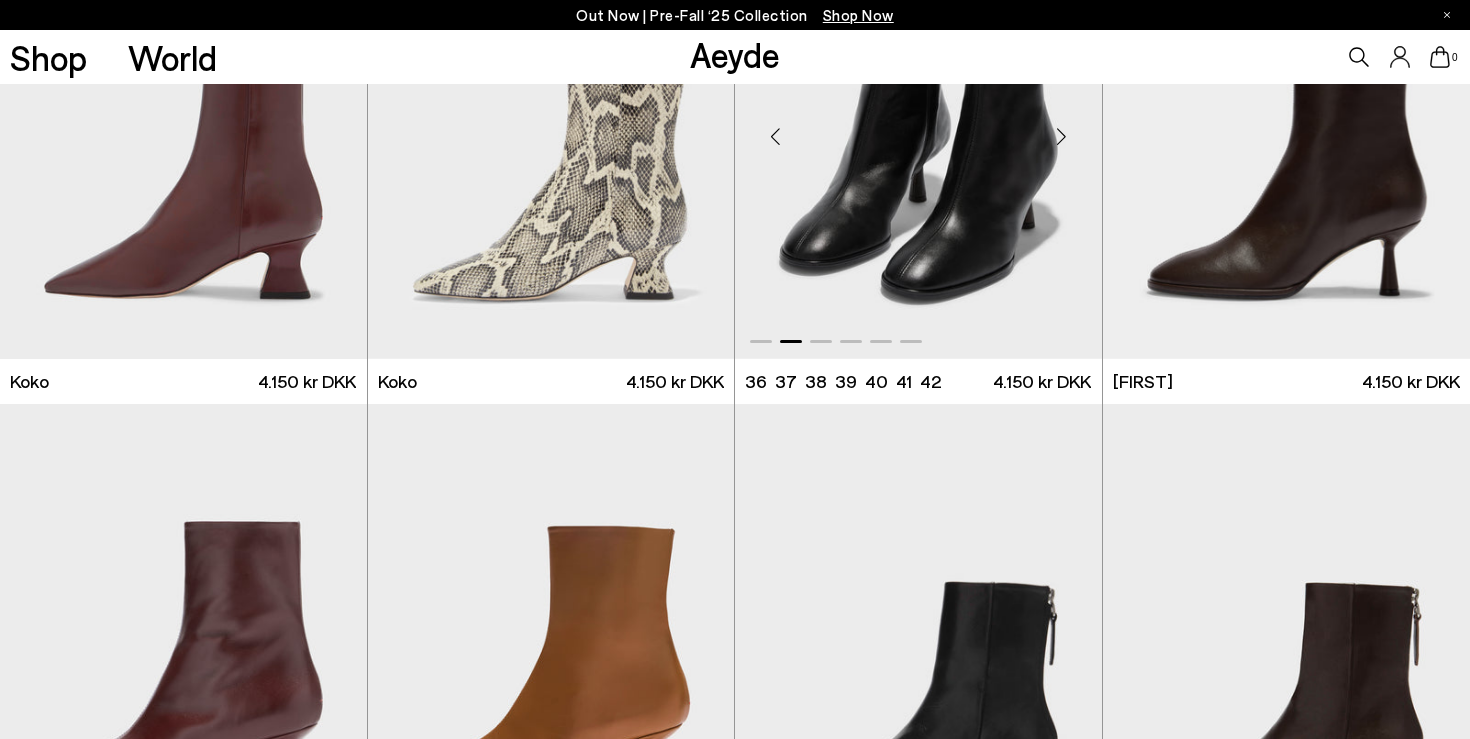scroll, scrollTop: 1531, scrollLeft: 0, axis: vertical 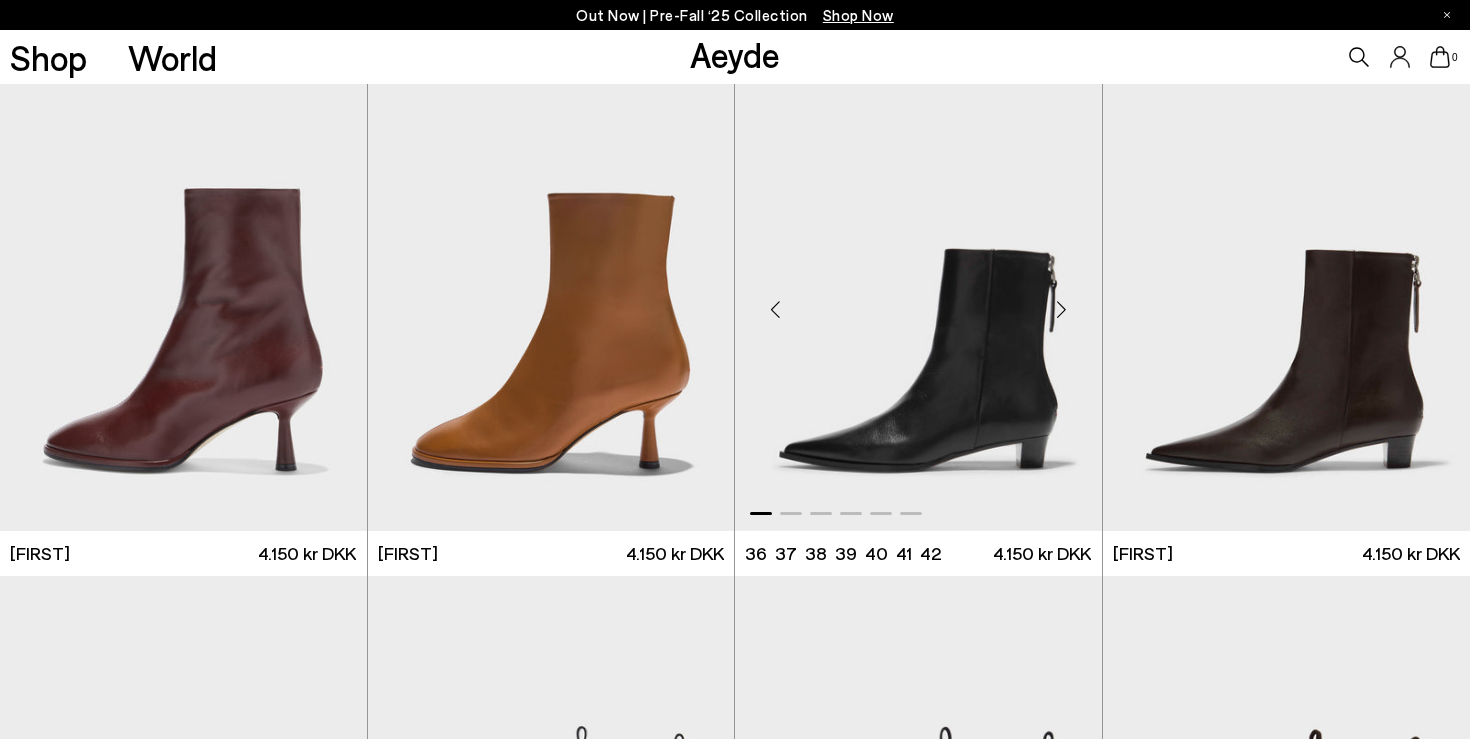 click at bounding box center [1062, 309] 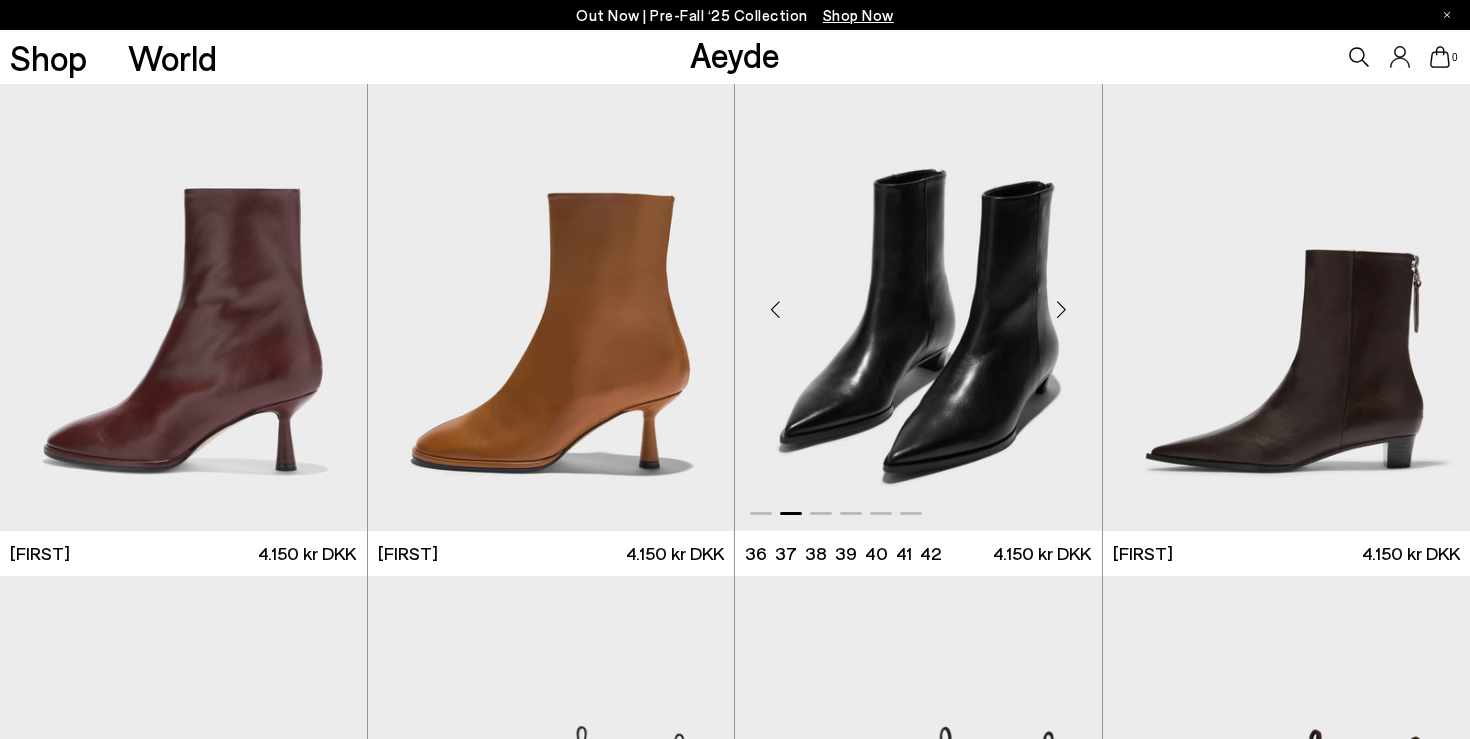 click at bounding box center [1062, 309] 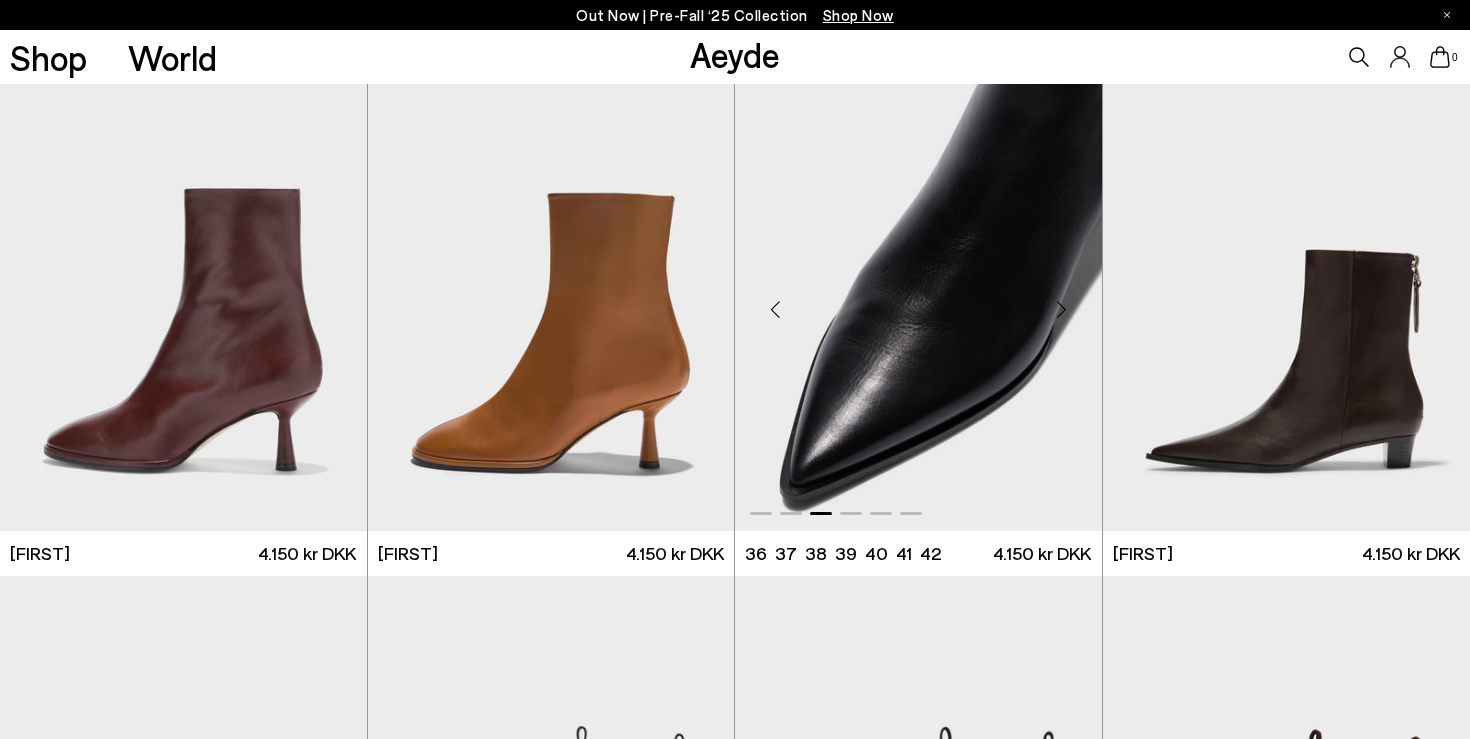 click at bounding box center [1062, 309] 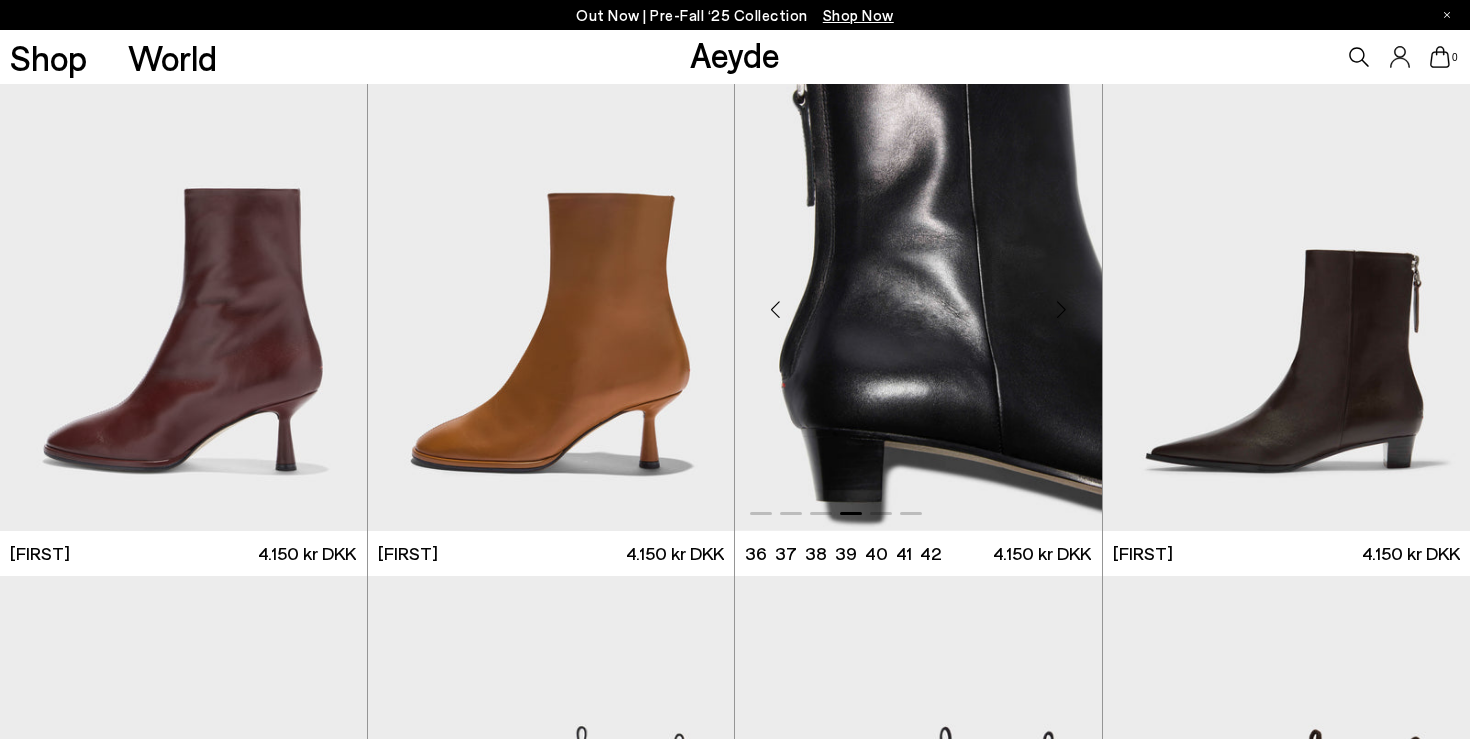 click at bounding box center (1062, 309) 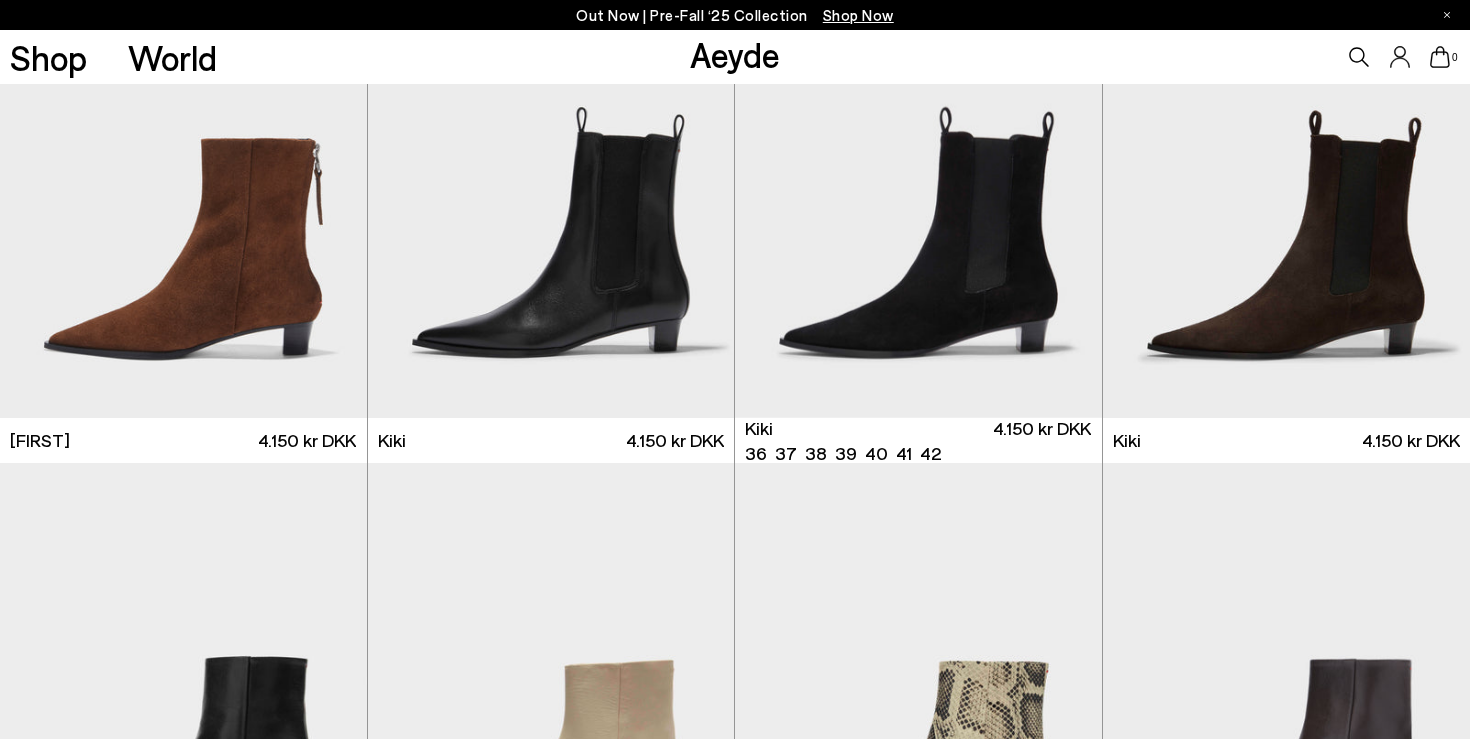 scroll, scrollTop: 2080, scrollLeft: 0, axis: vertical 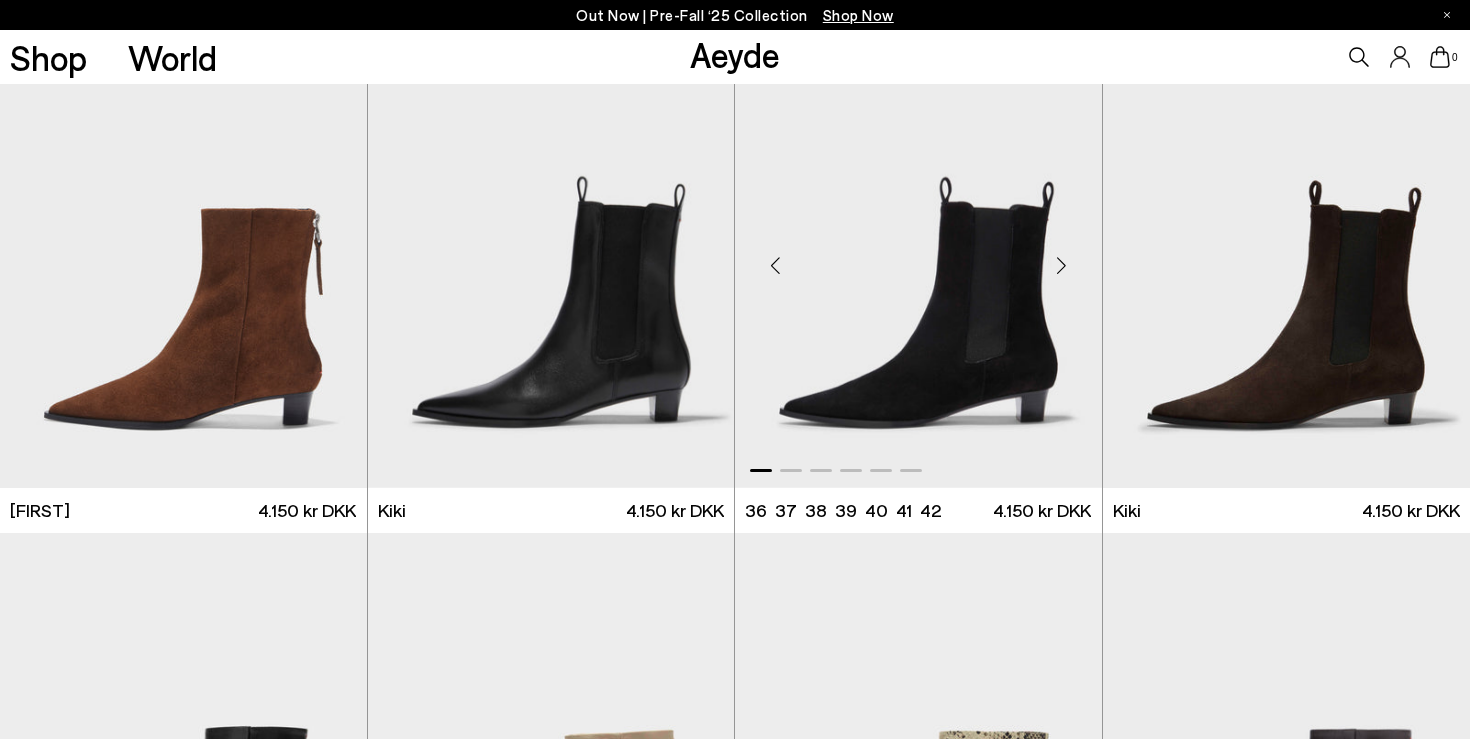 click at bounding box center (1062, 266) 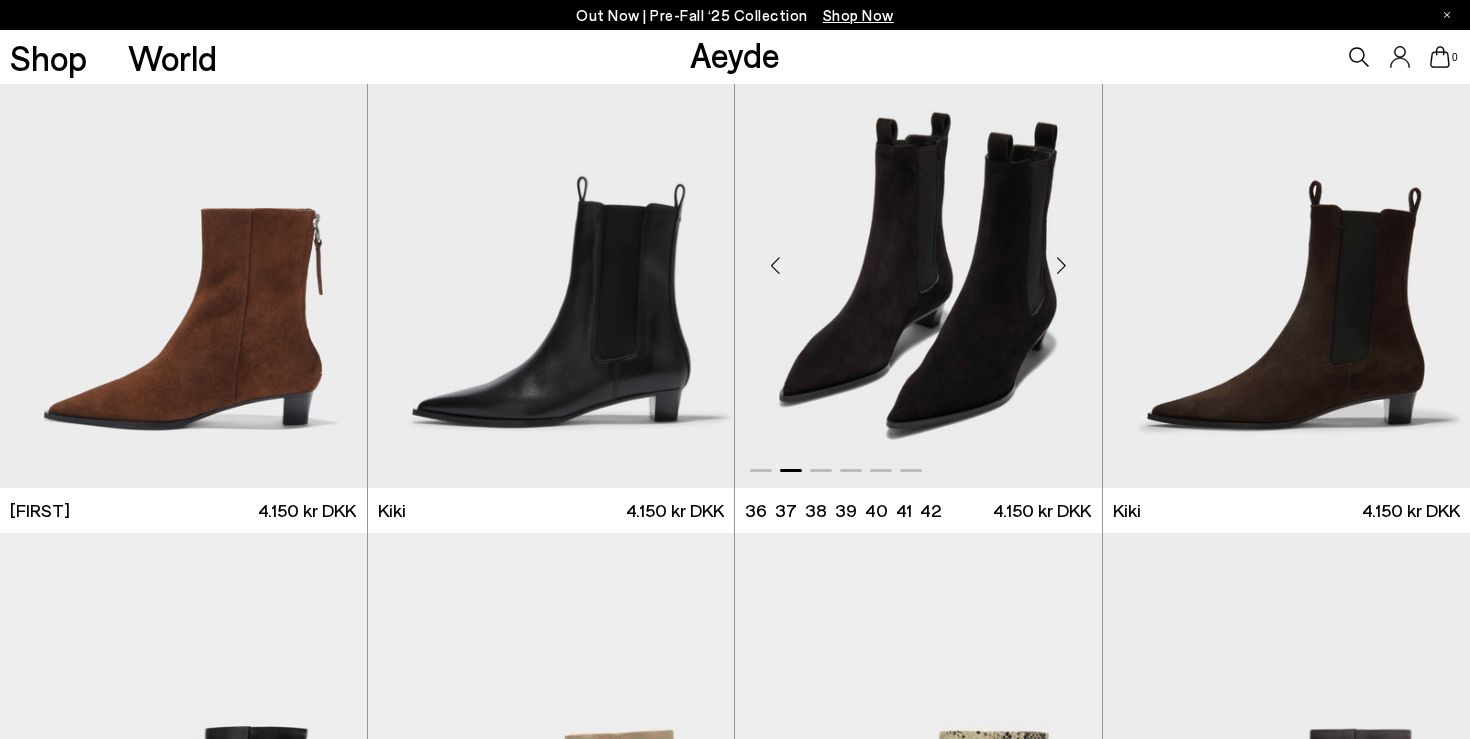 click at bounding box center (1062, 266) 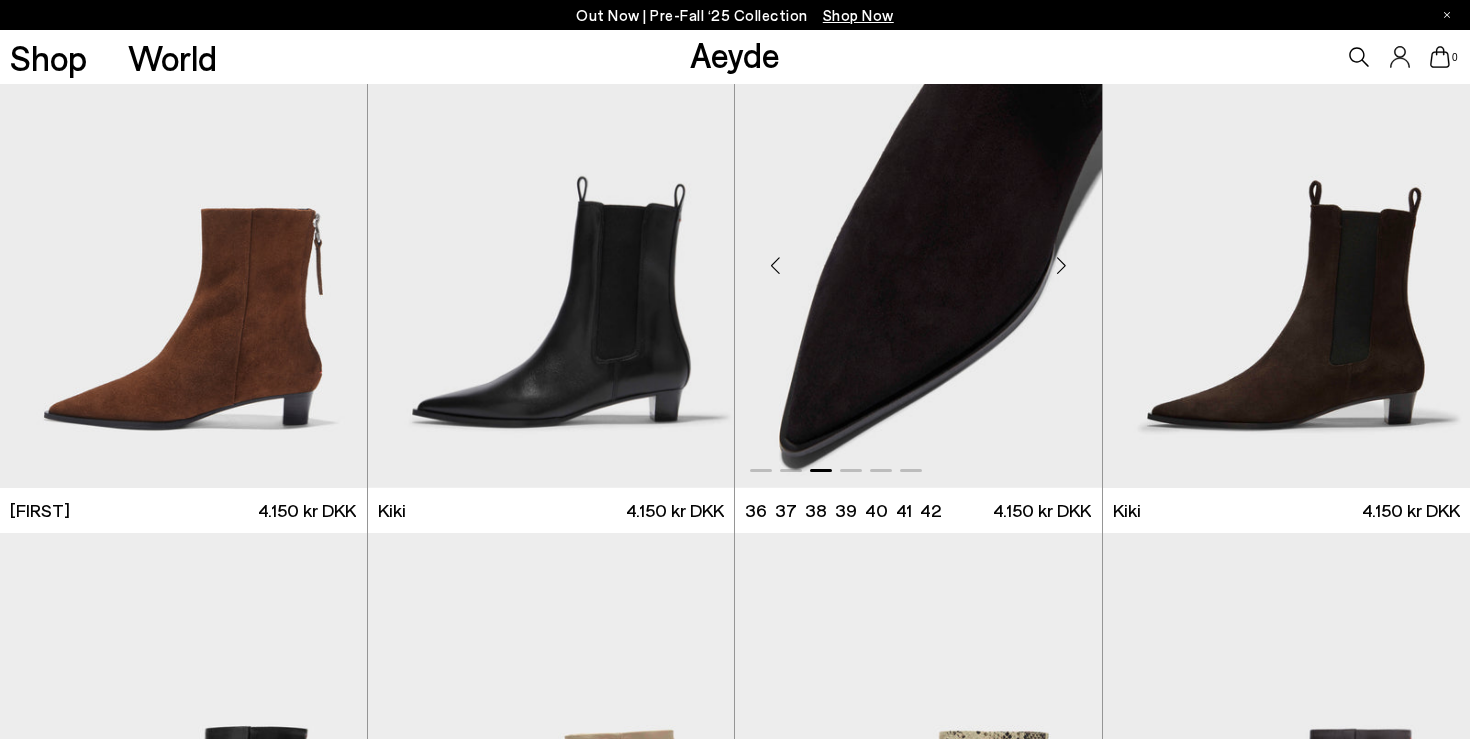 click at bounding box center [1062, 266] 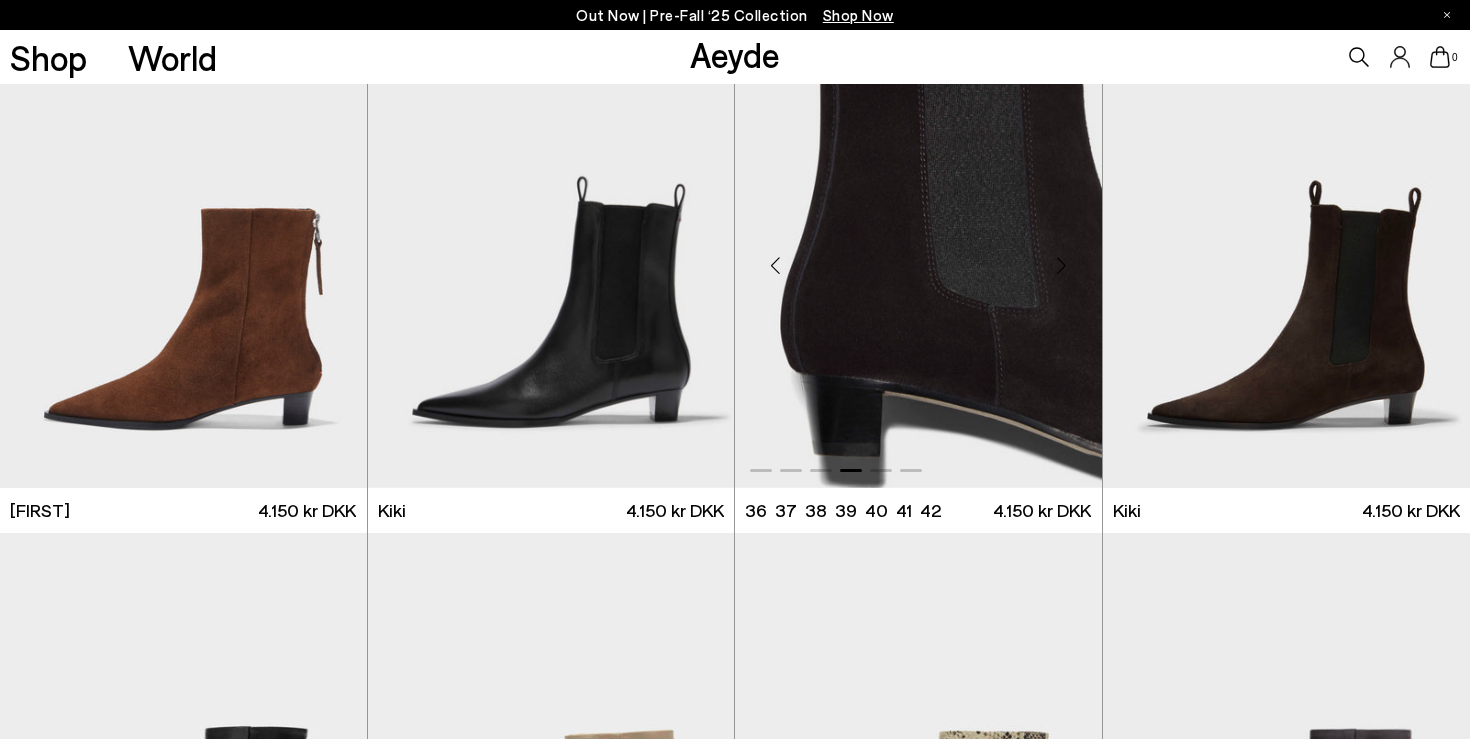 click at bounding box center [1062, 266] 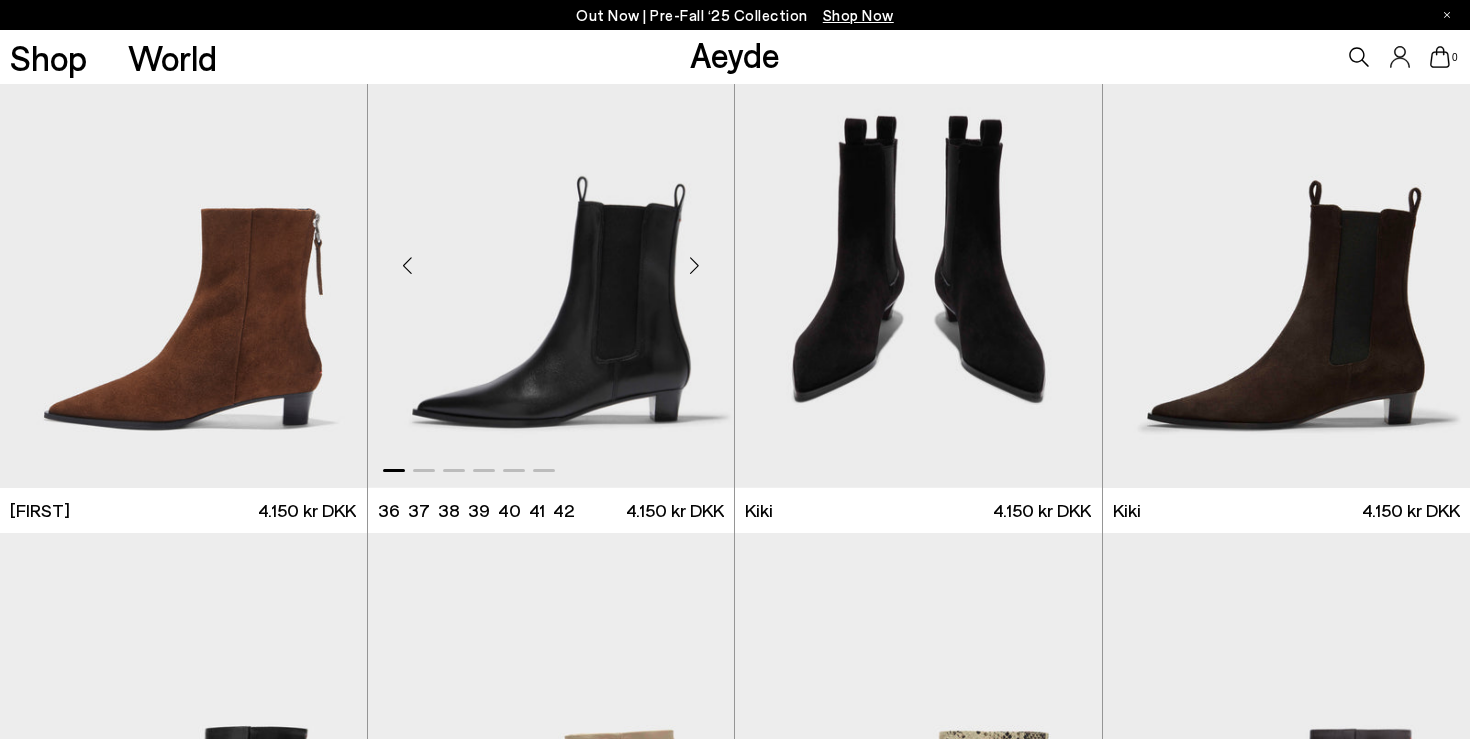 click at bounding box center (694, 266) 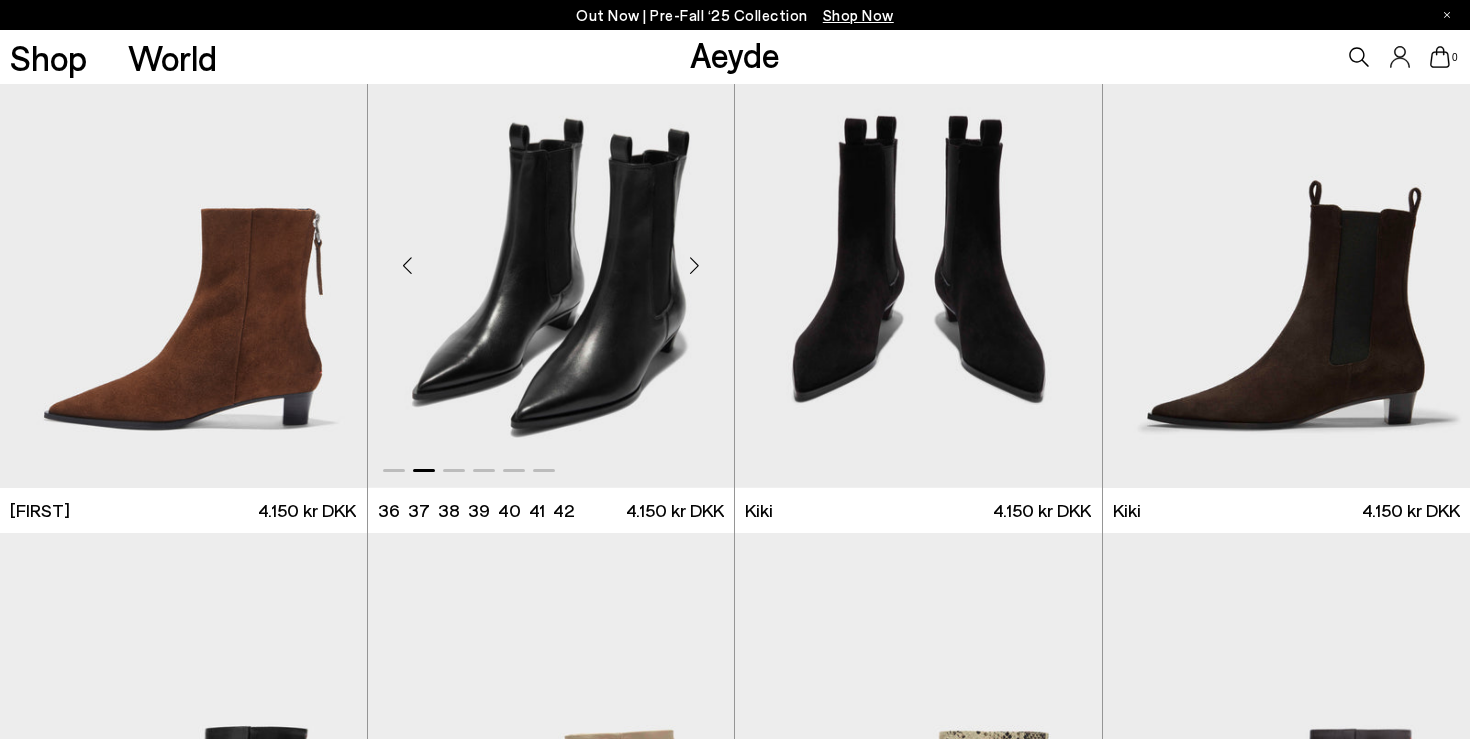 click at bounding box center [694, 266] 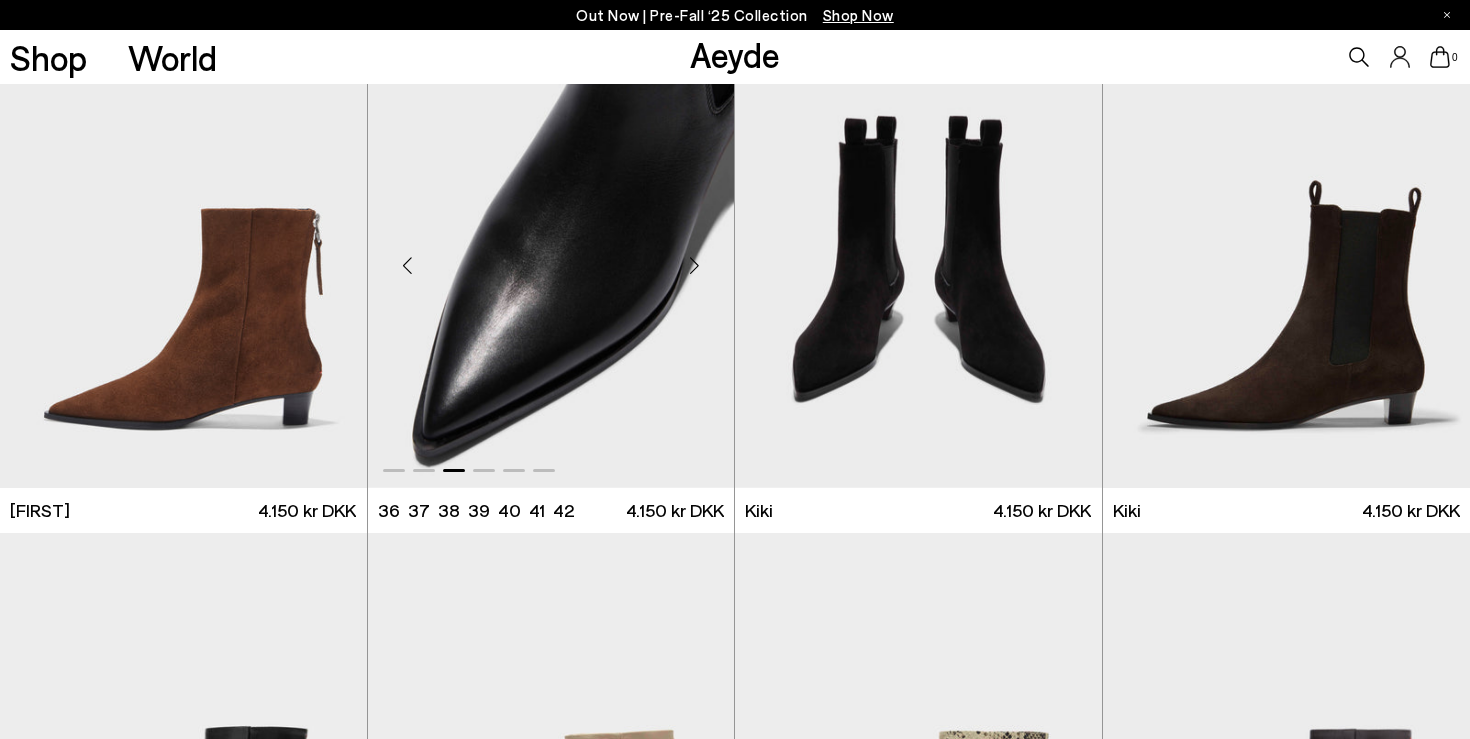 click at bounding box center (694, 266) 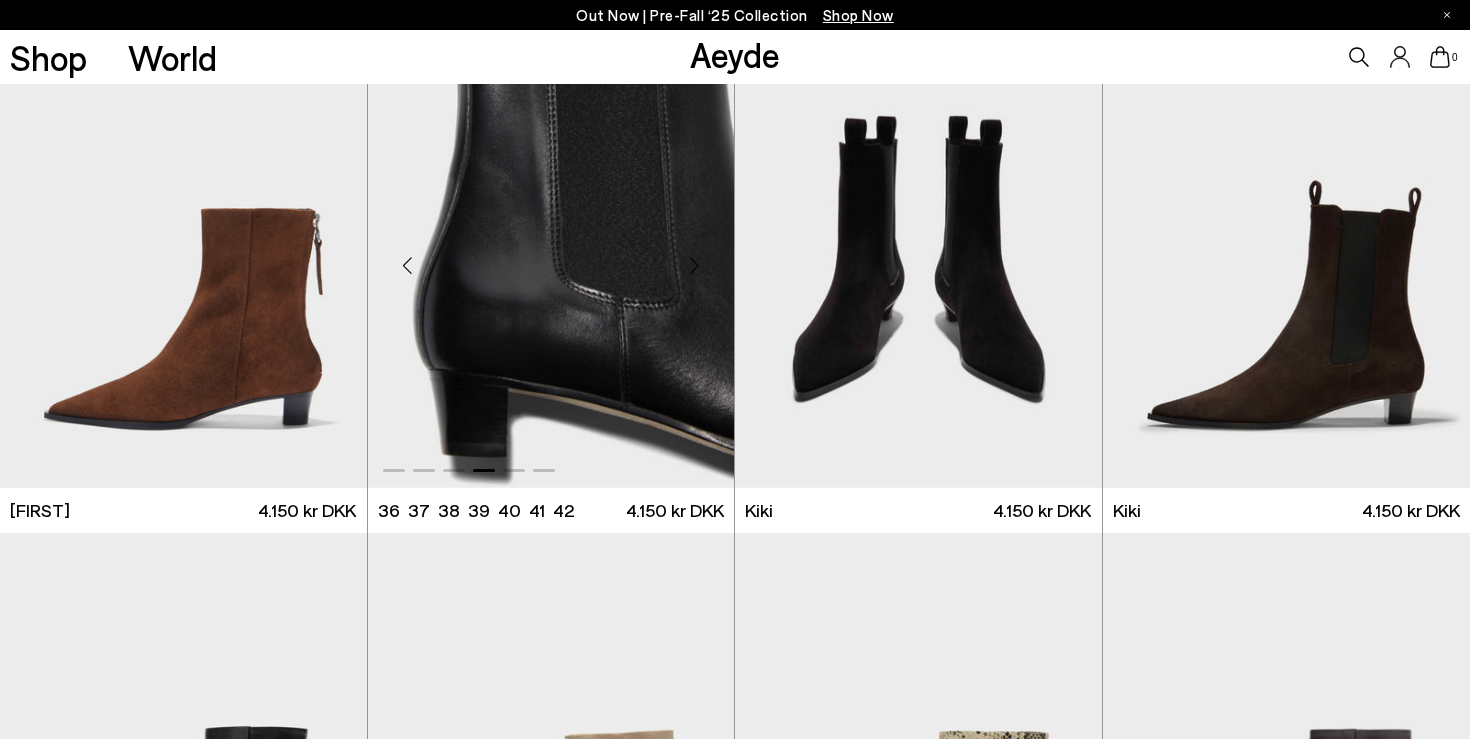 click at bounding box center (694, 266) 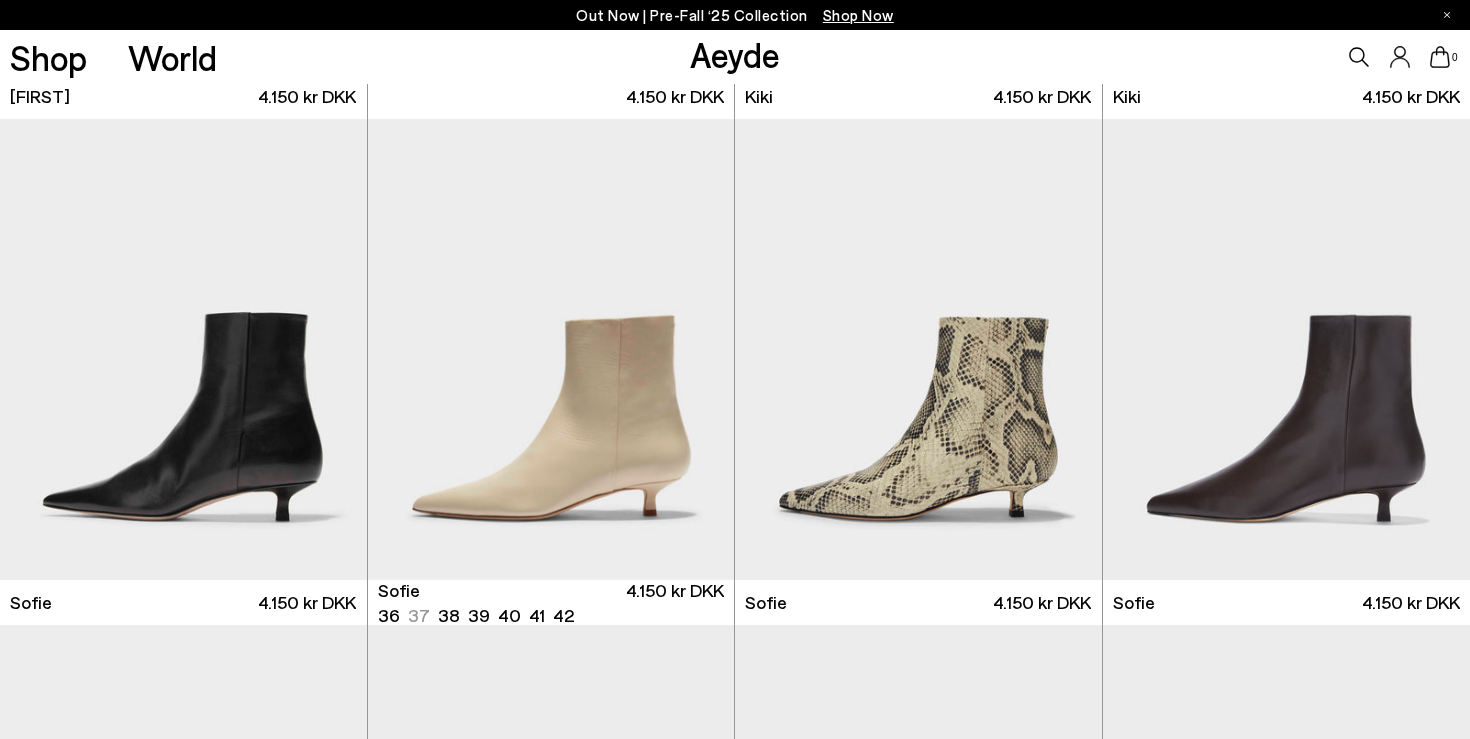scroll, scrollTop: 2621, scrollLeft: 0, axis: vertical 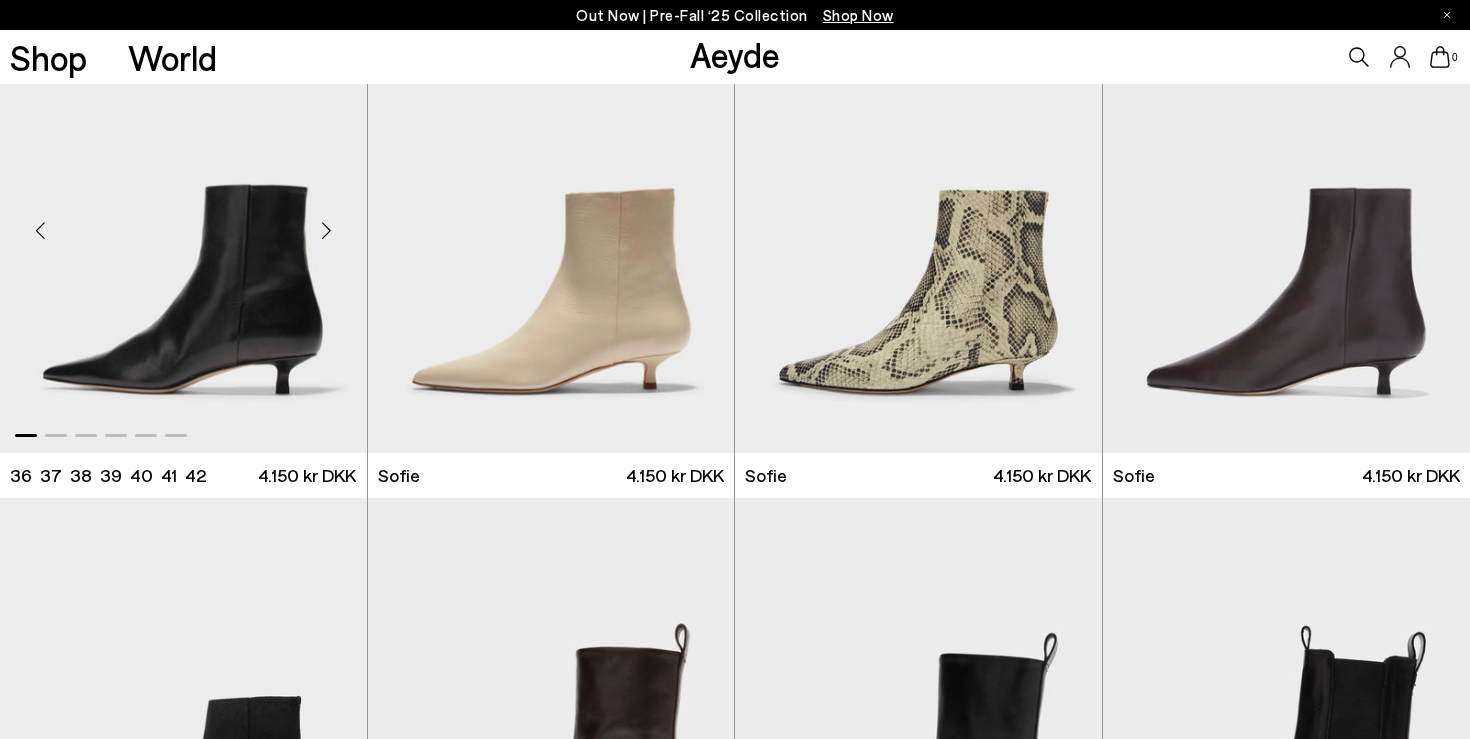 click at bounding box center [327, 231] 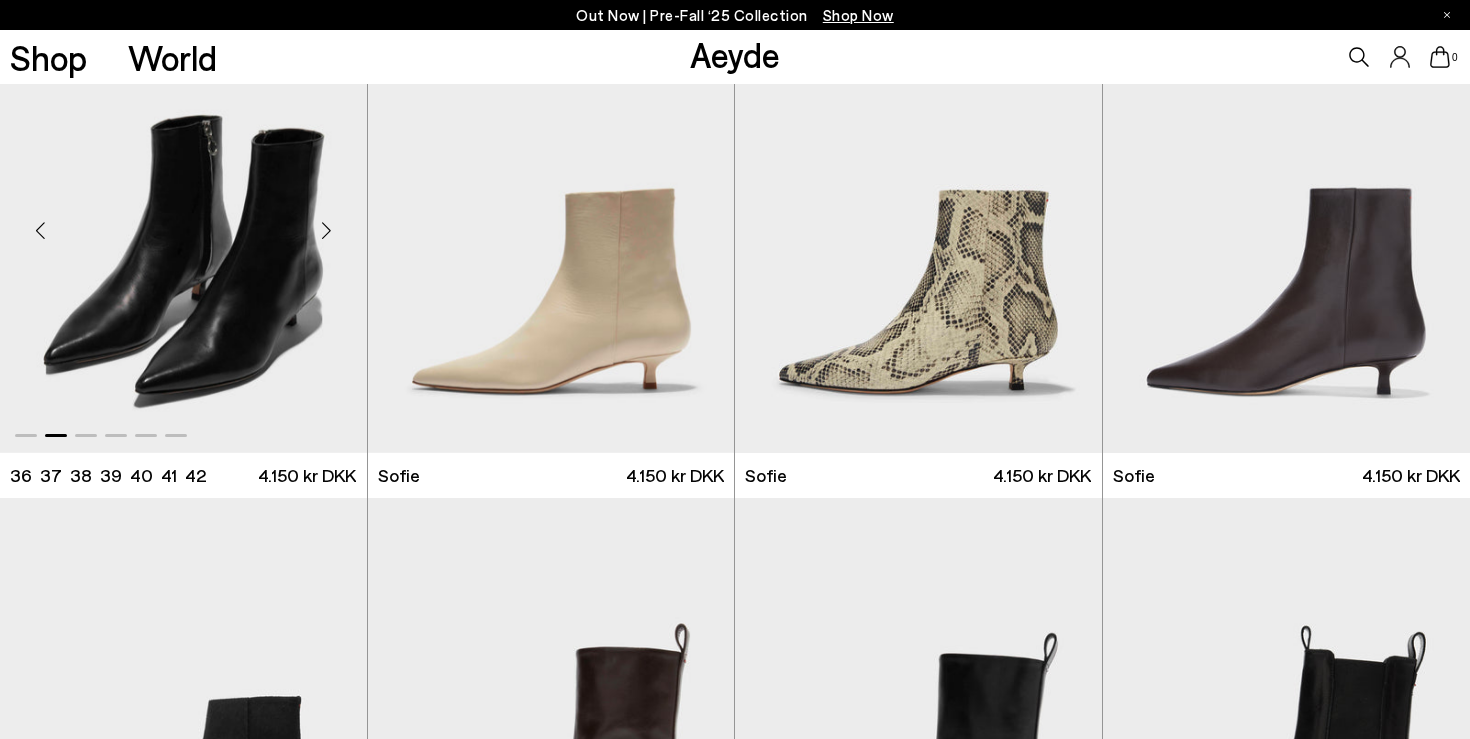 click at bounding box center (327, 231) 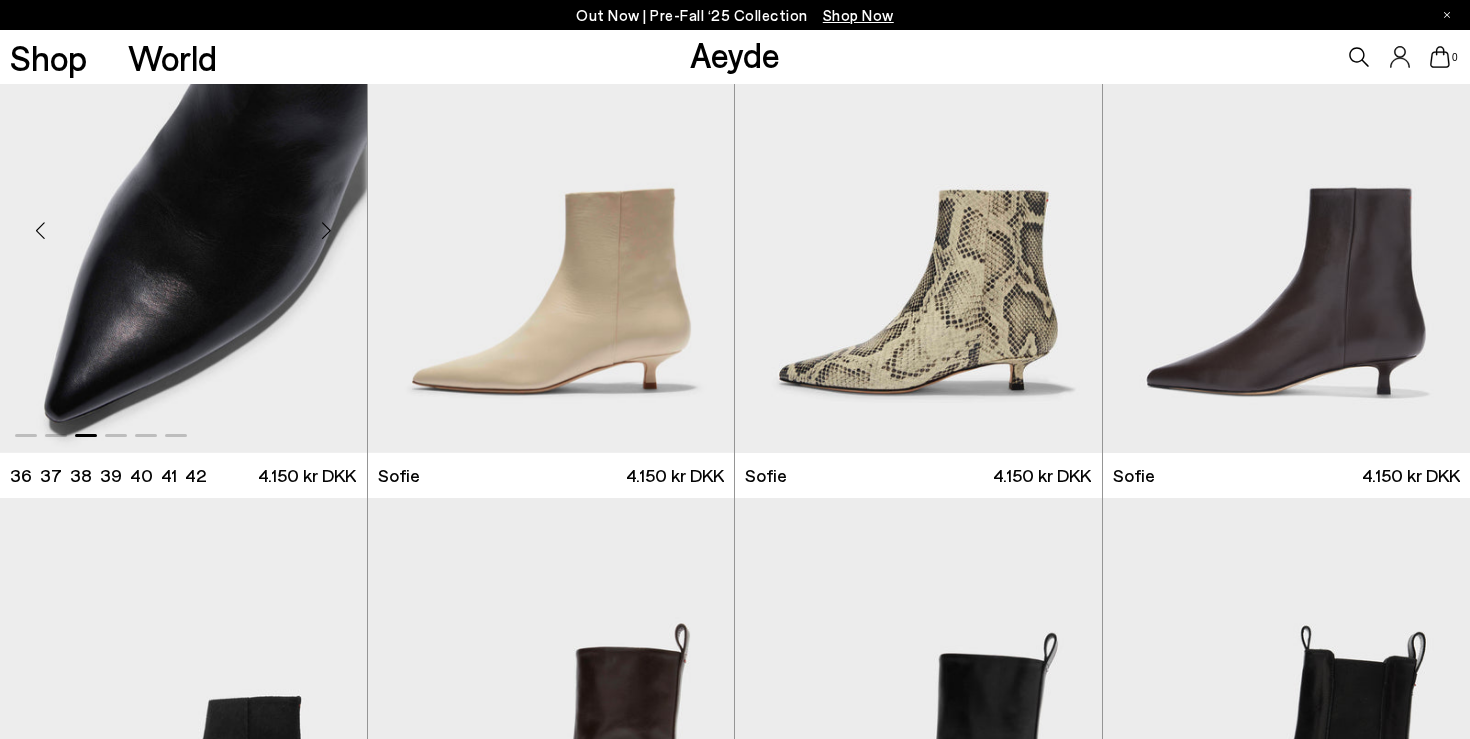 click at bounding box center [327, 231] 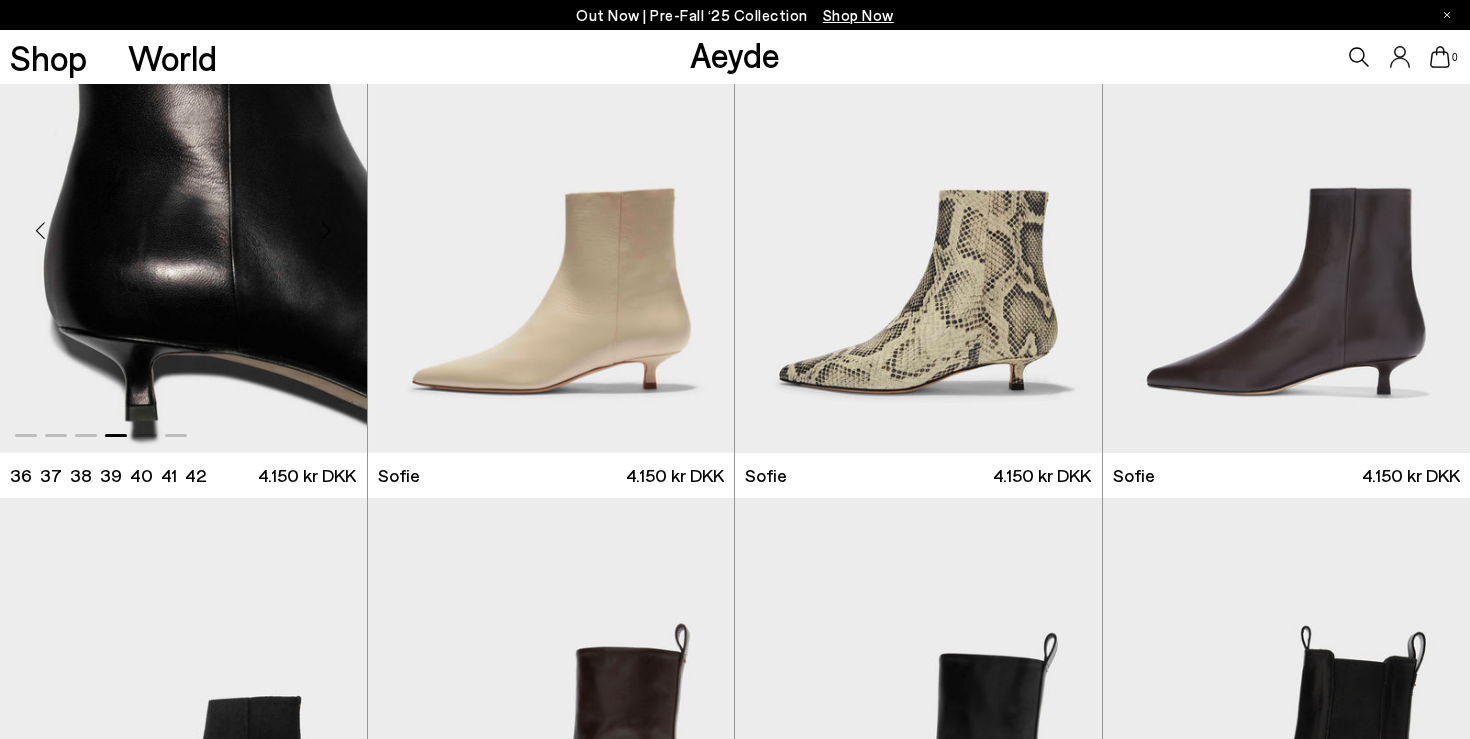 click at bounding box center [327, 231] 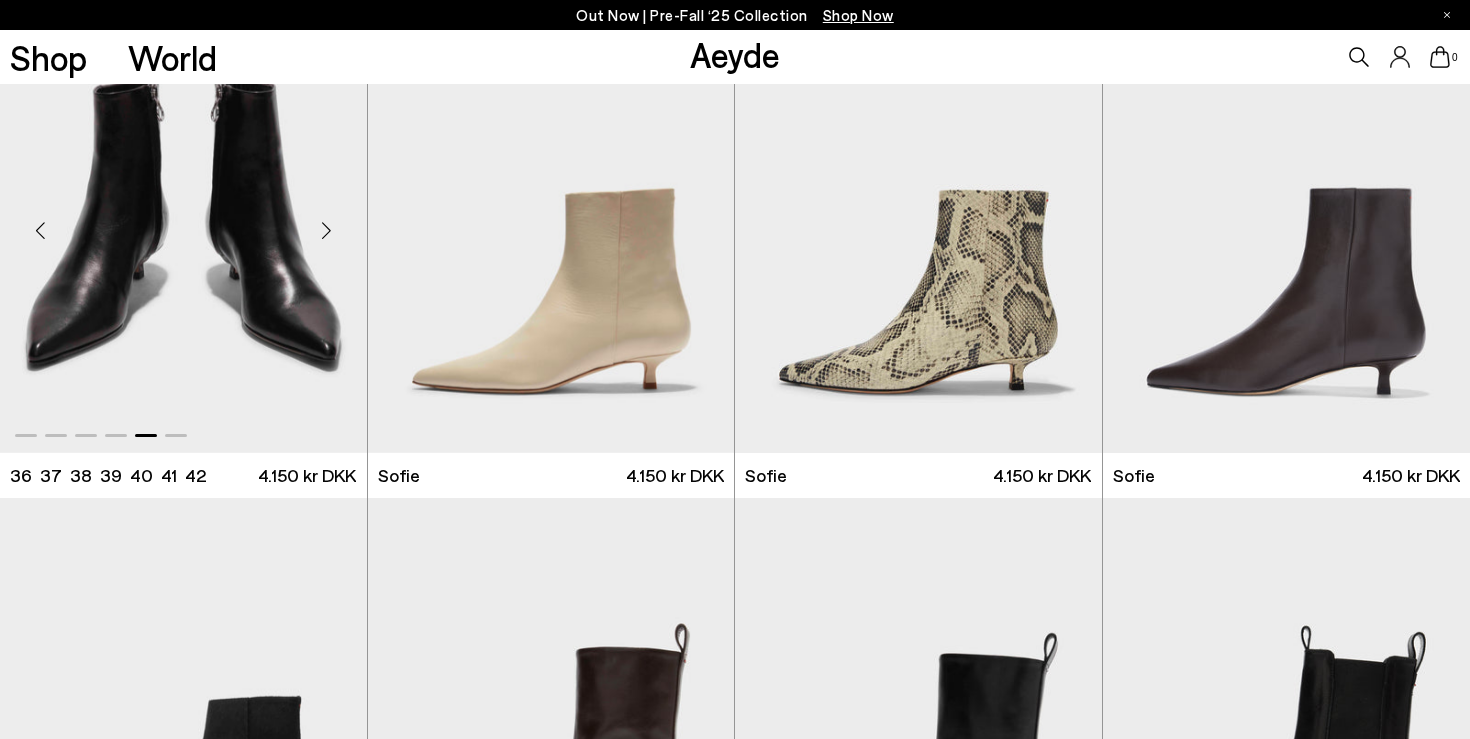 scroll, scrollTop: 2479, scrollLeft: 0, axis: vertical 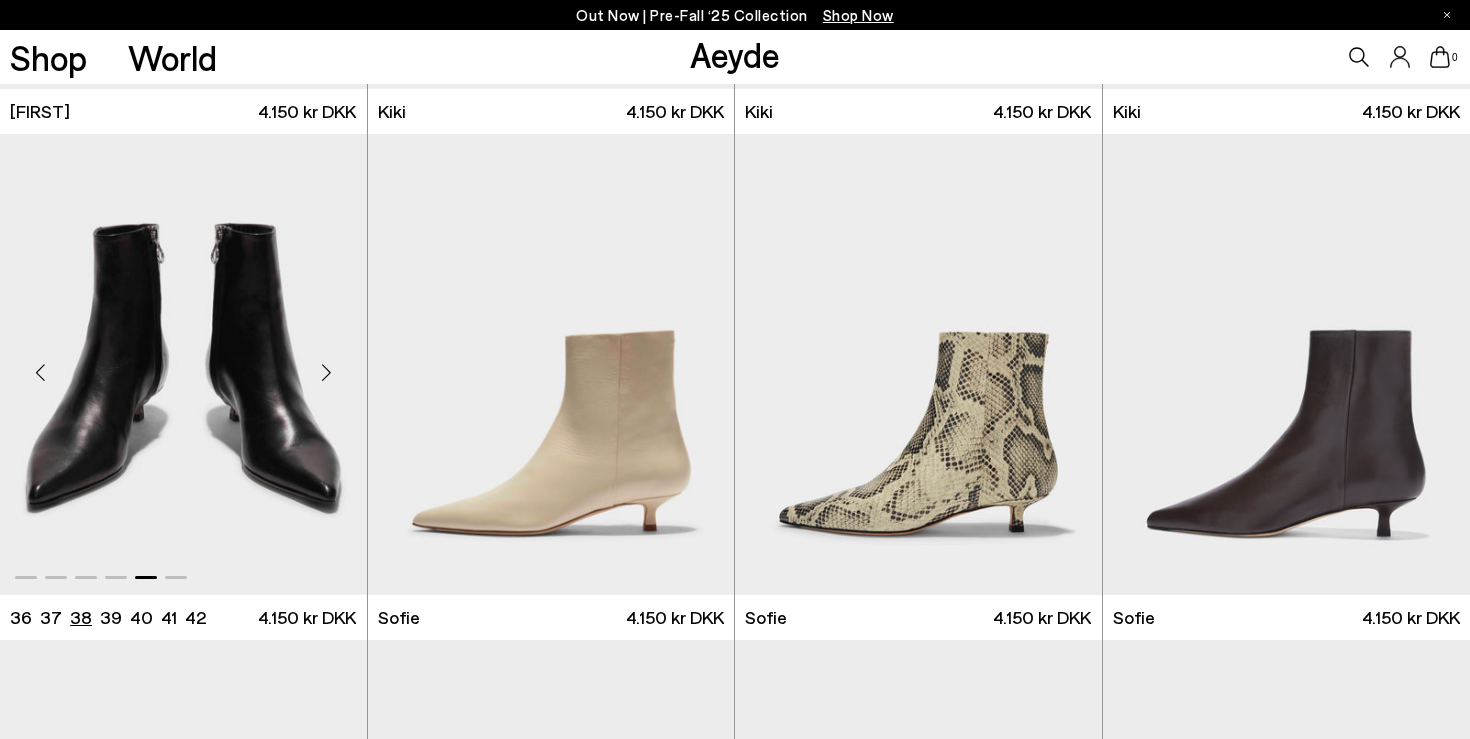 click on "38" at bounding box center (81, 617) 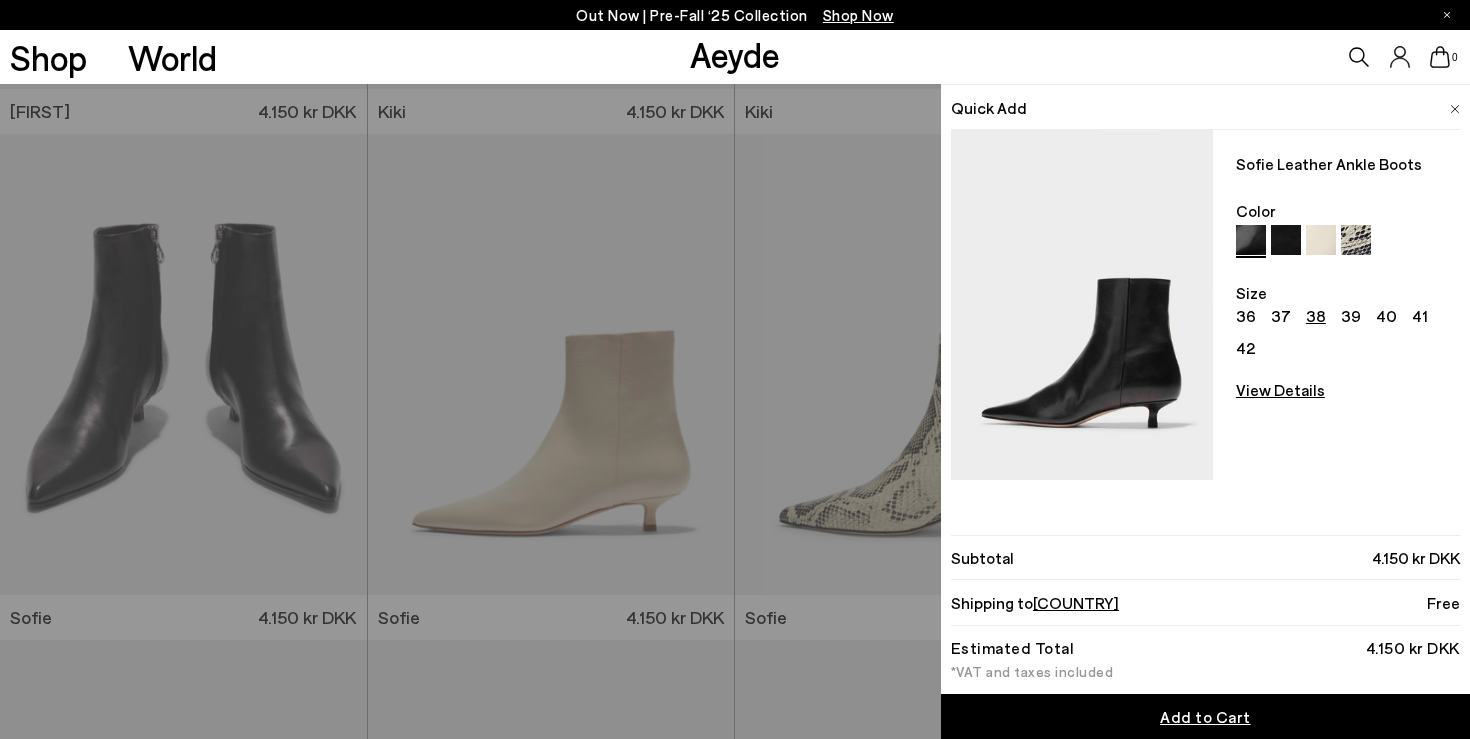click on "Shop
World
Aeyde
0" at bounding box center [735, 57] 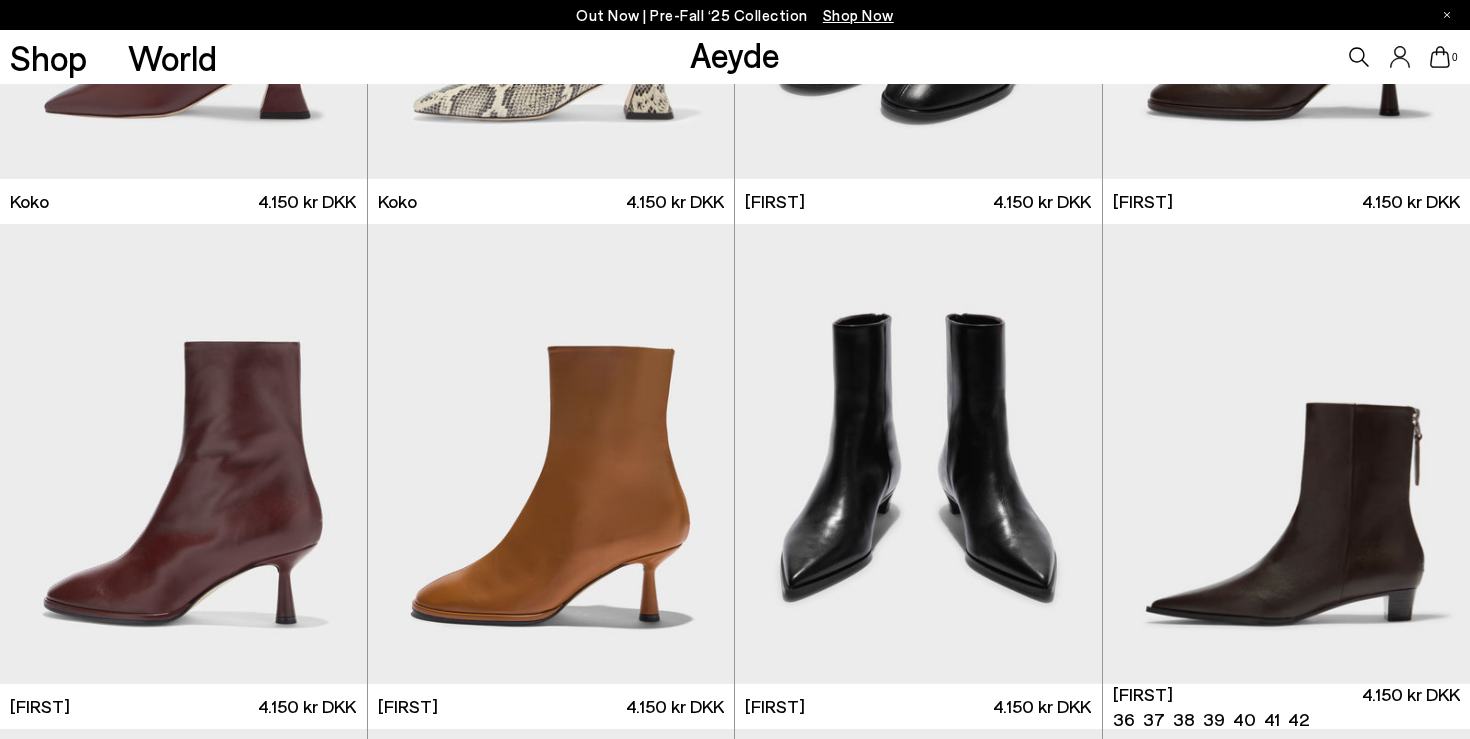 scroll, scrollTop: 1576, scrollLeft: 0, axis: vertical 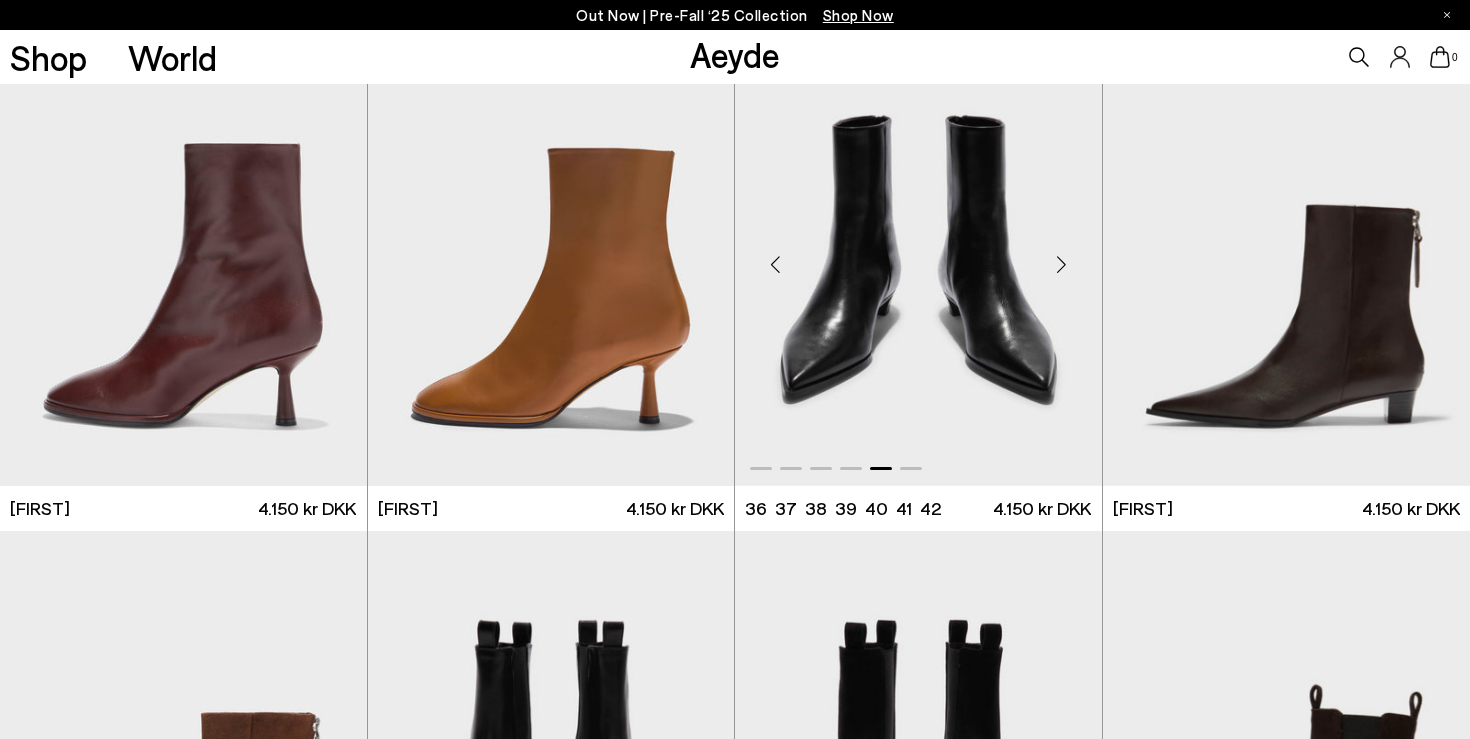 click at bounding box center (1062, 264) 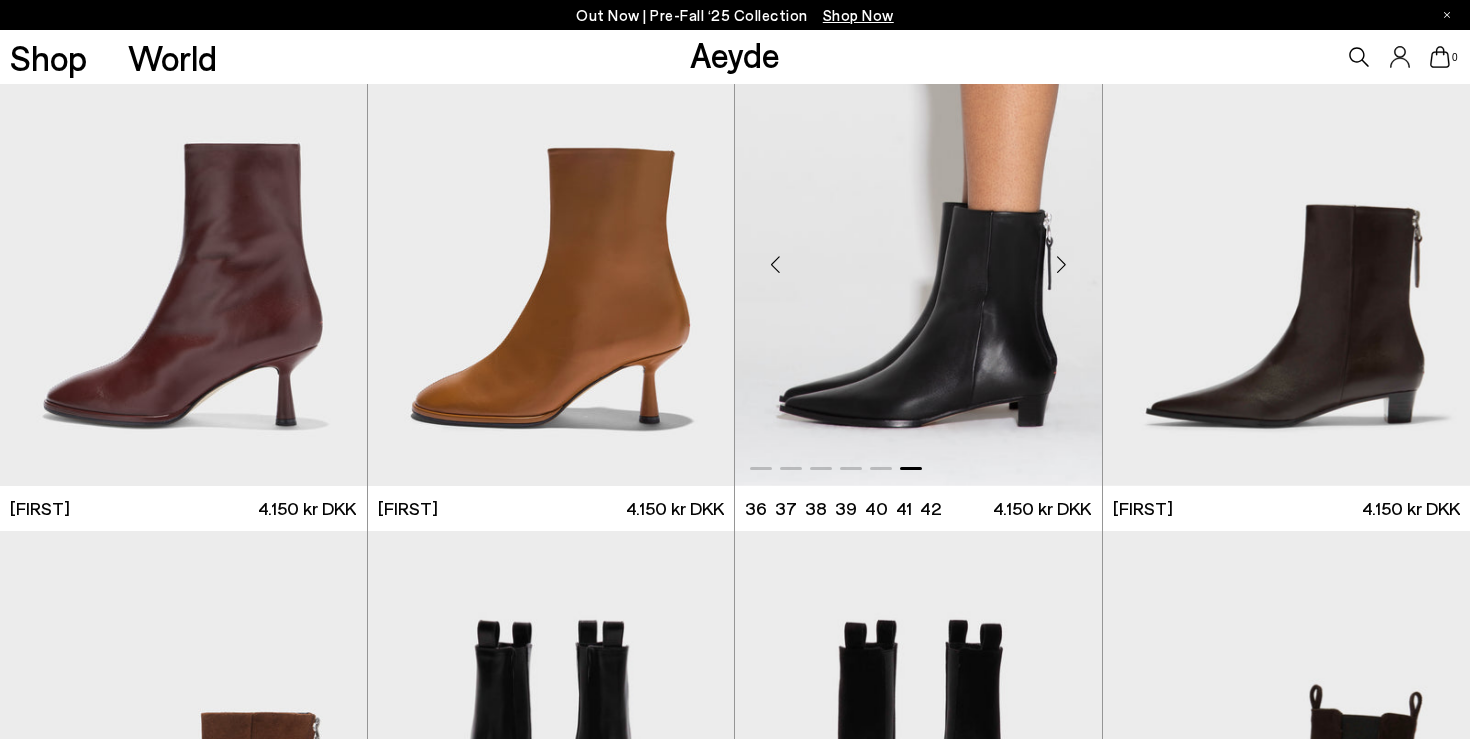 click at bounding box center [1062, 264] 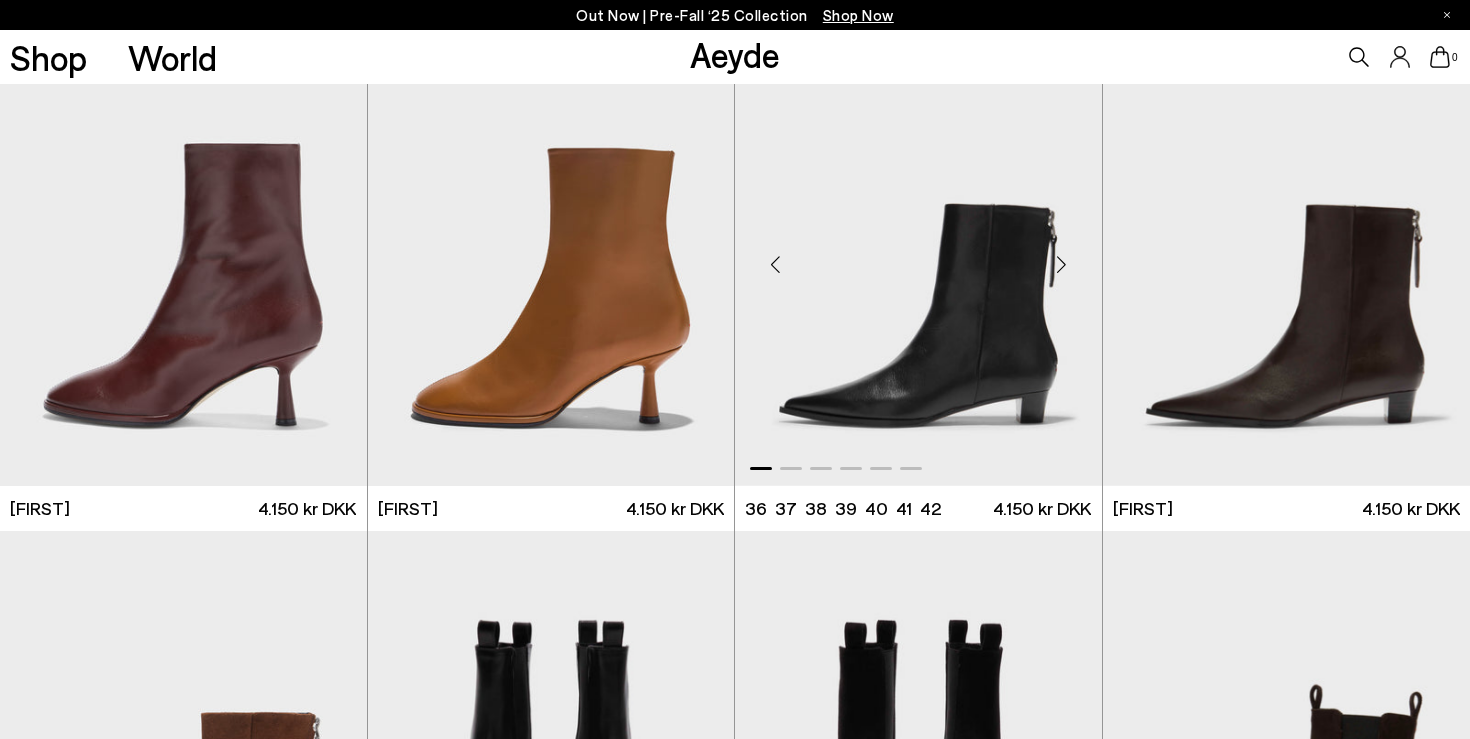 click at bounding box center [1062, 264] 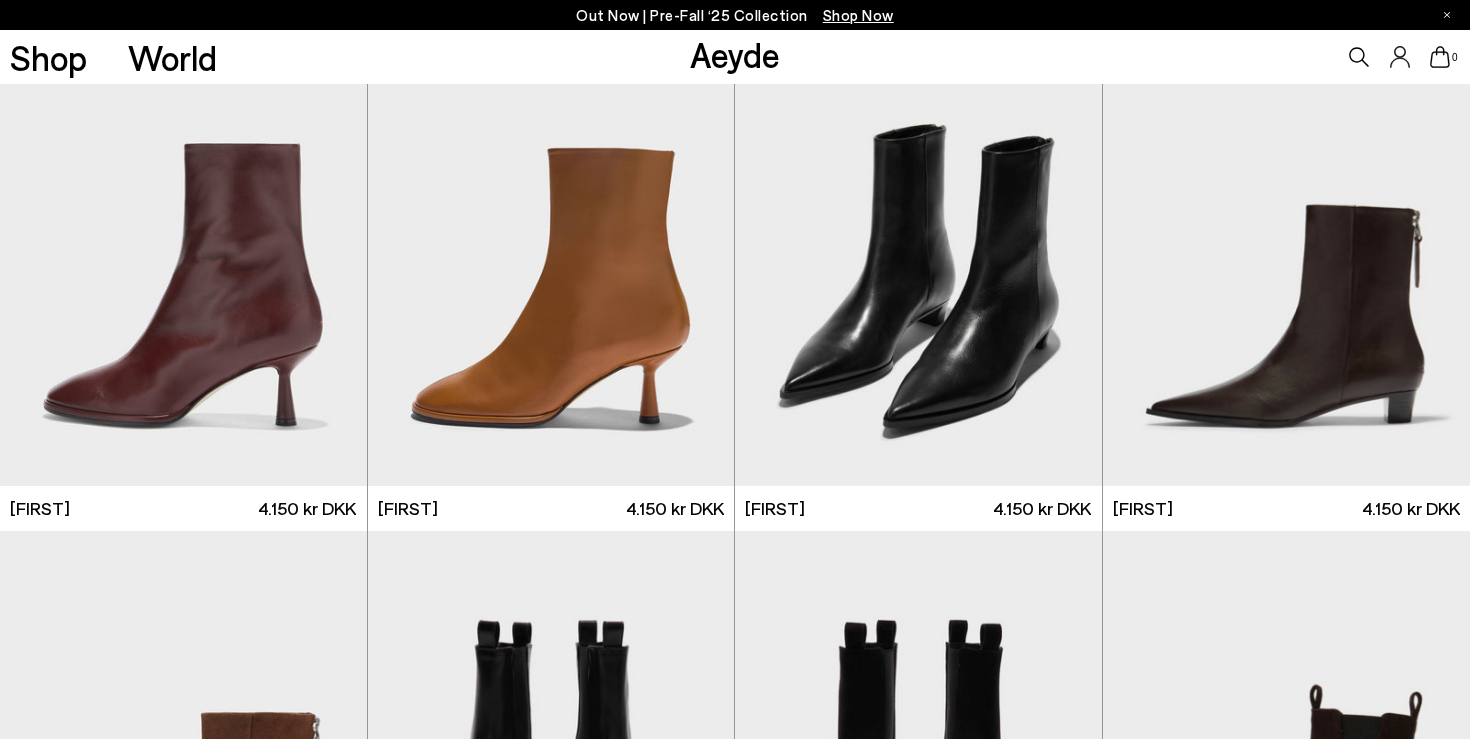 click on "0" at bounding box center [1455, 57] 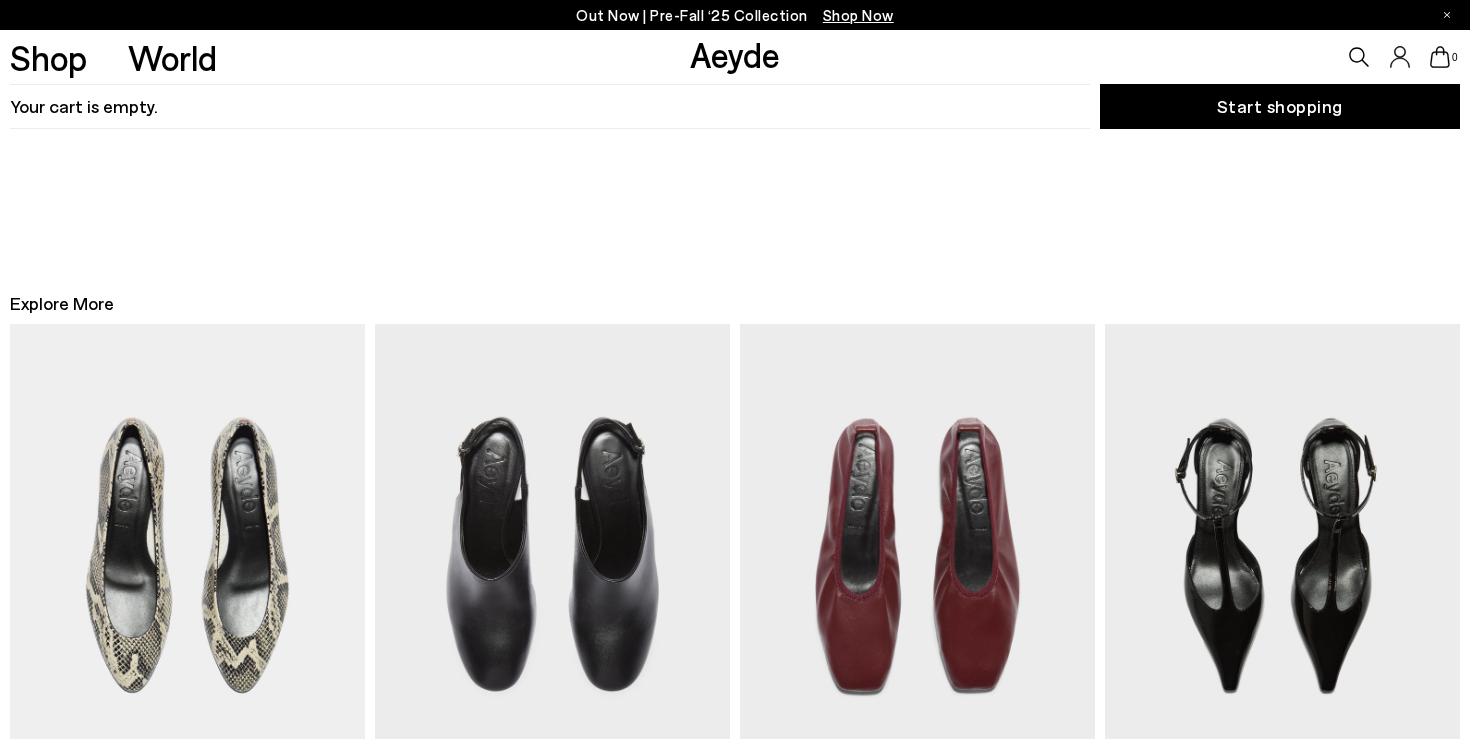 scroll, scrollTop: 0, scrollLeft: 0, axis: both 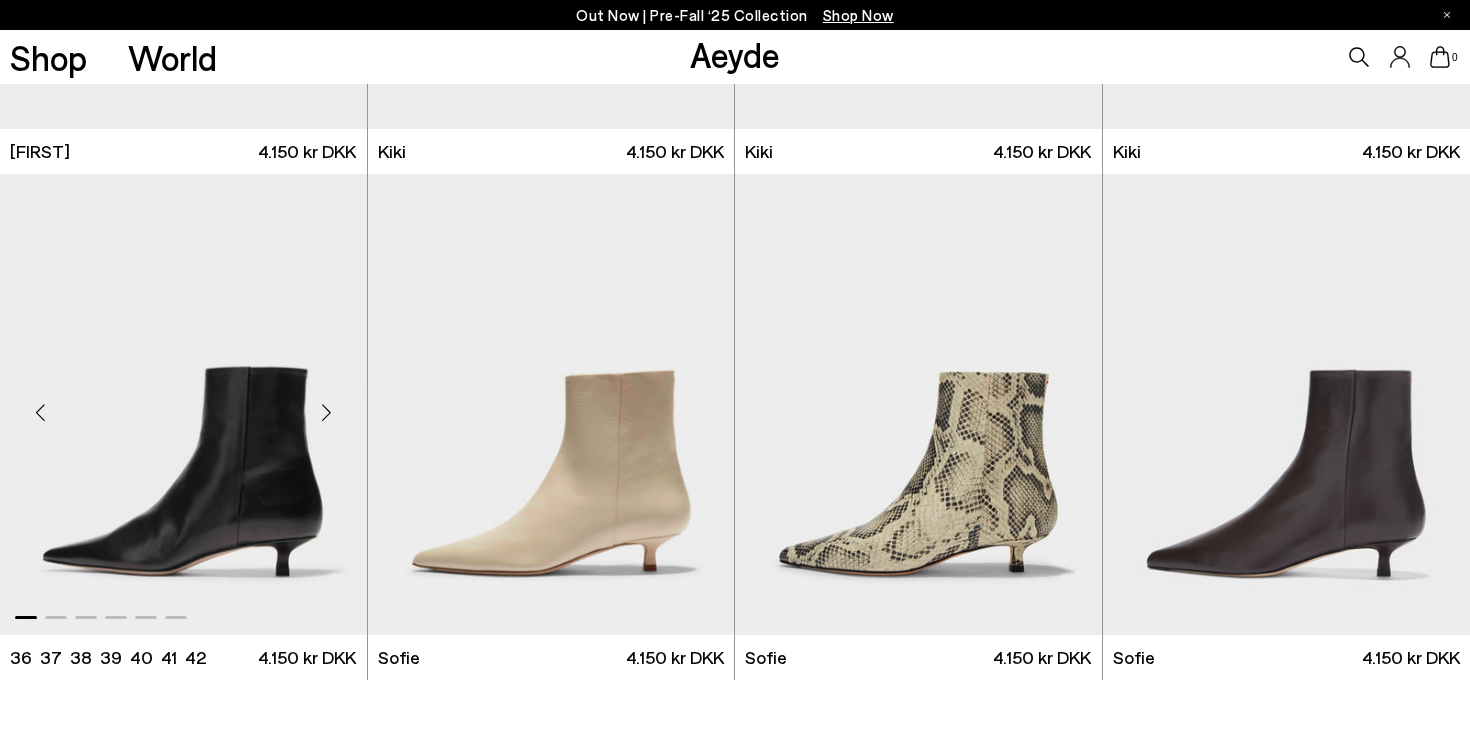 click at bounding box center [327, 413] 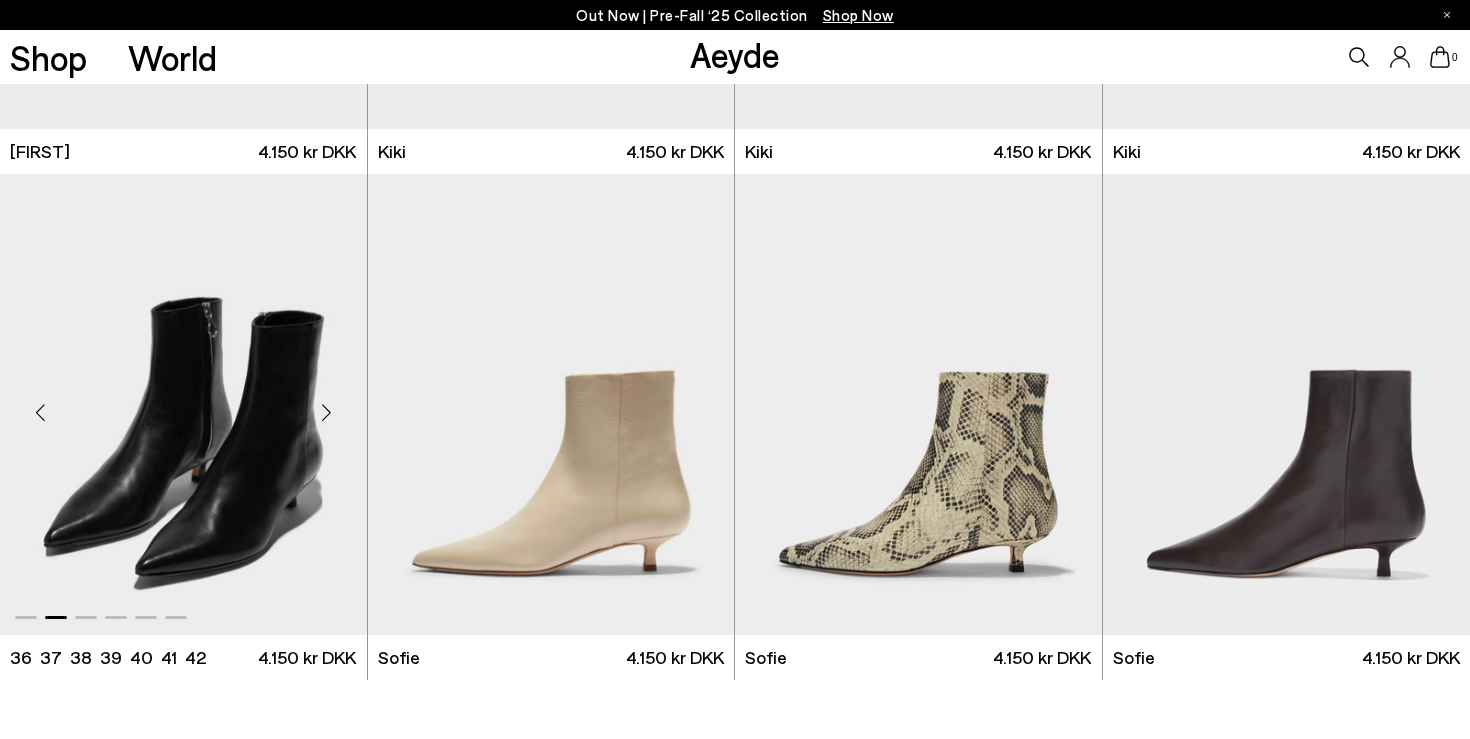click at bounding box center (327, 413) 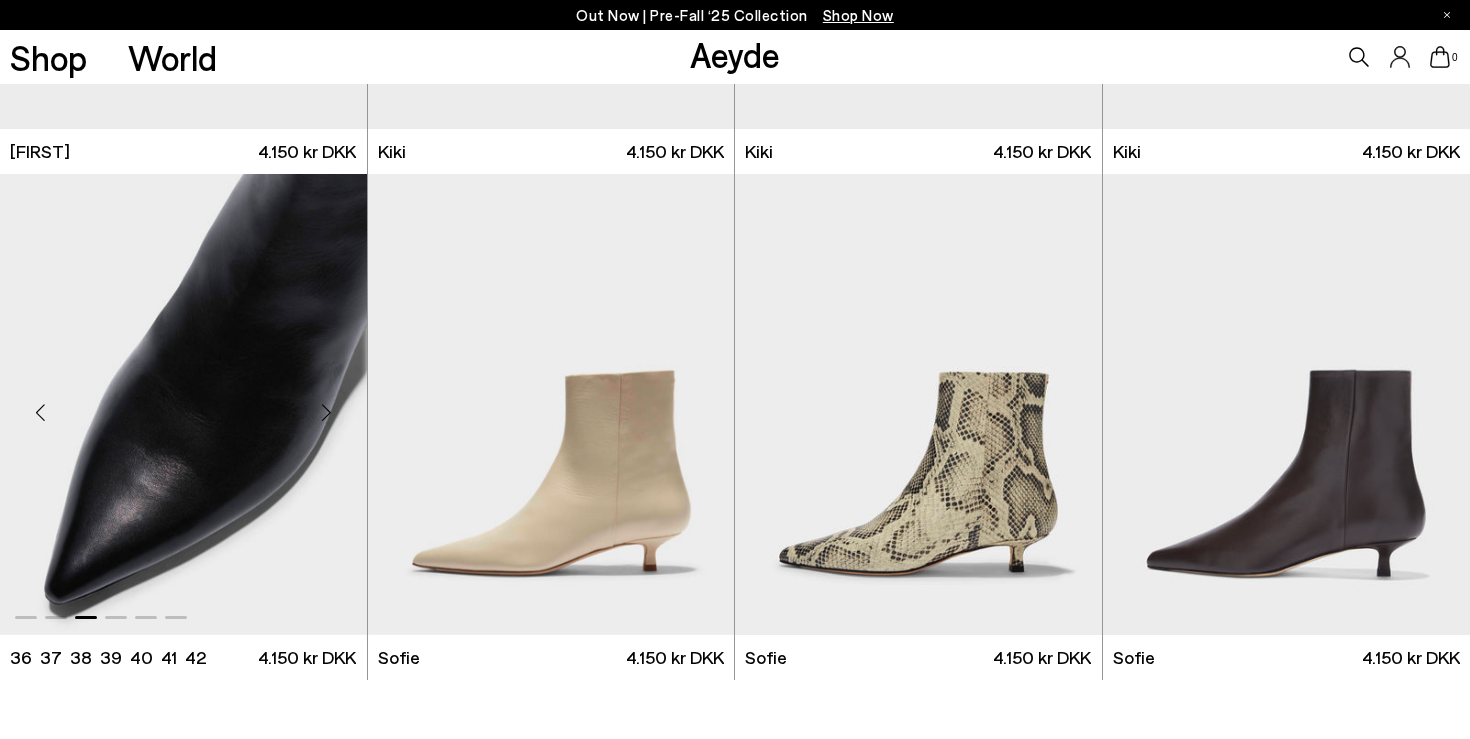 click at bounding box center [183, 404] 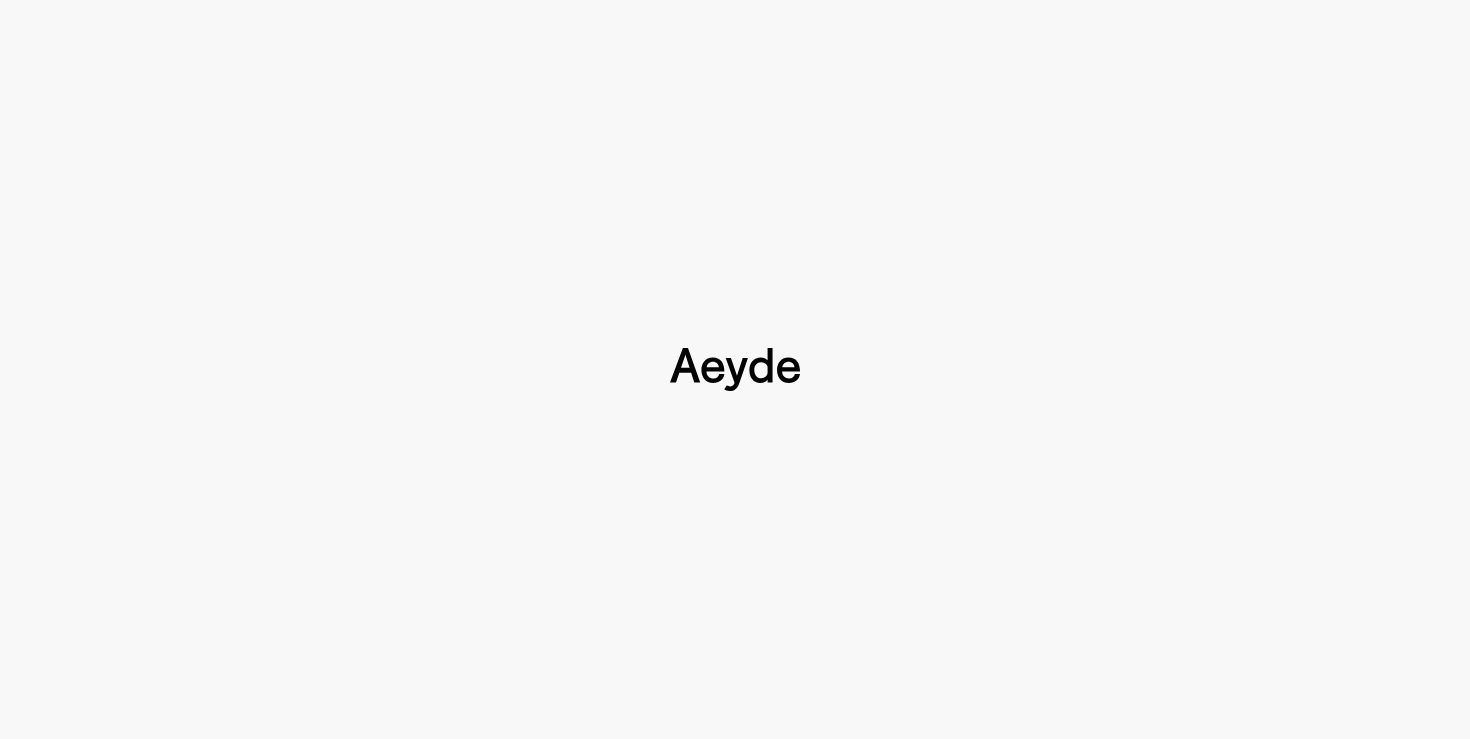 type 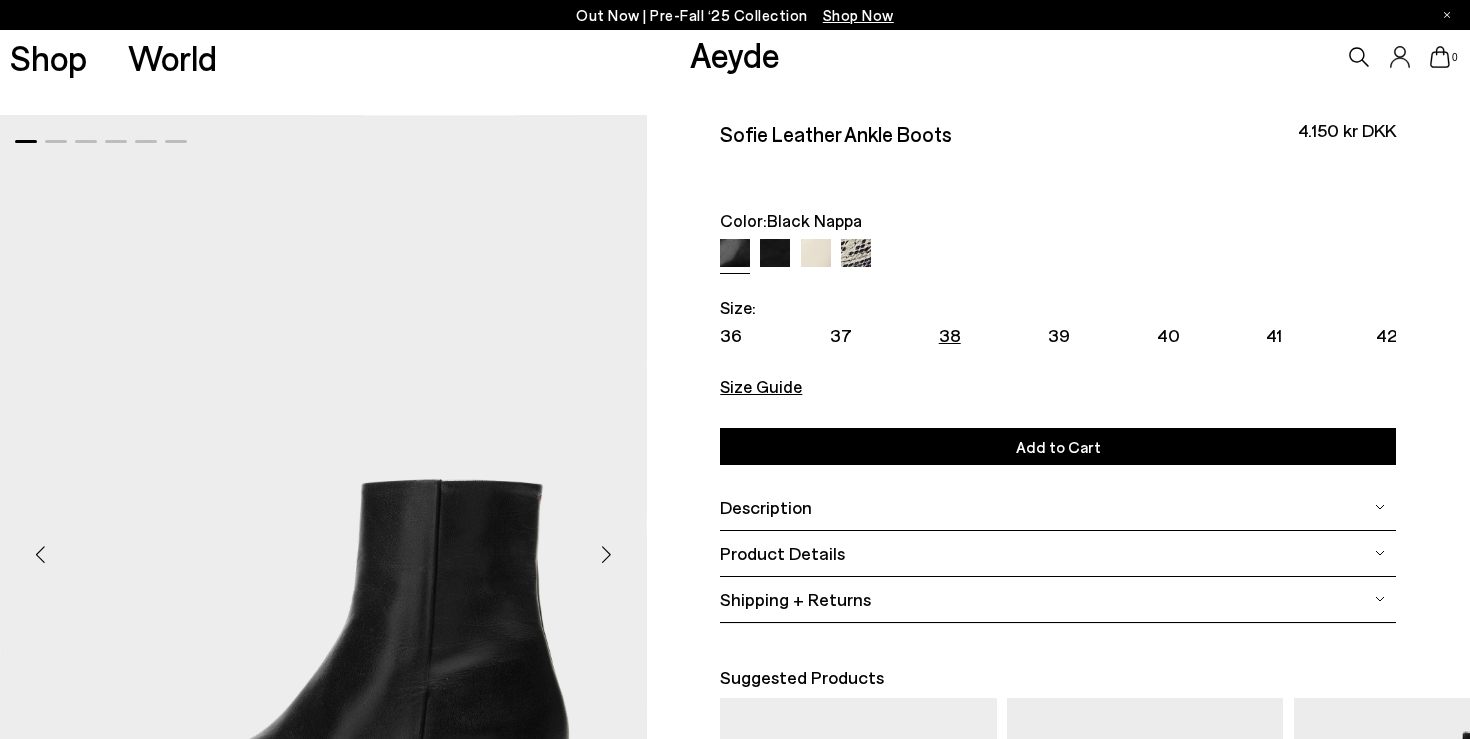 click on "38" at bounding box center (950, 335) 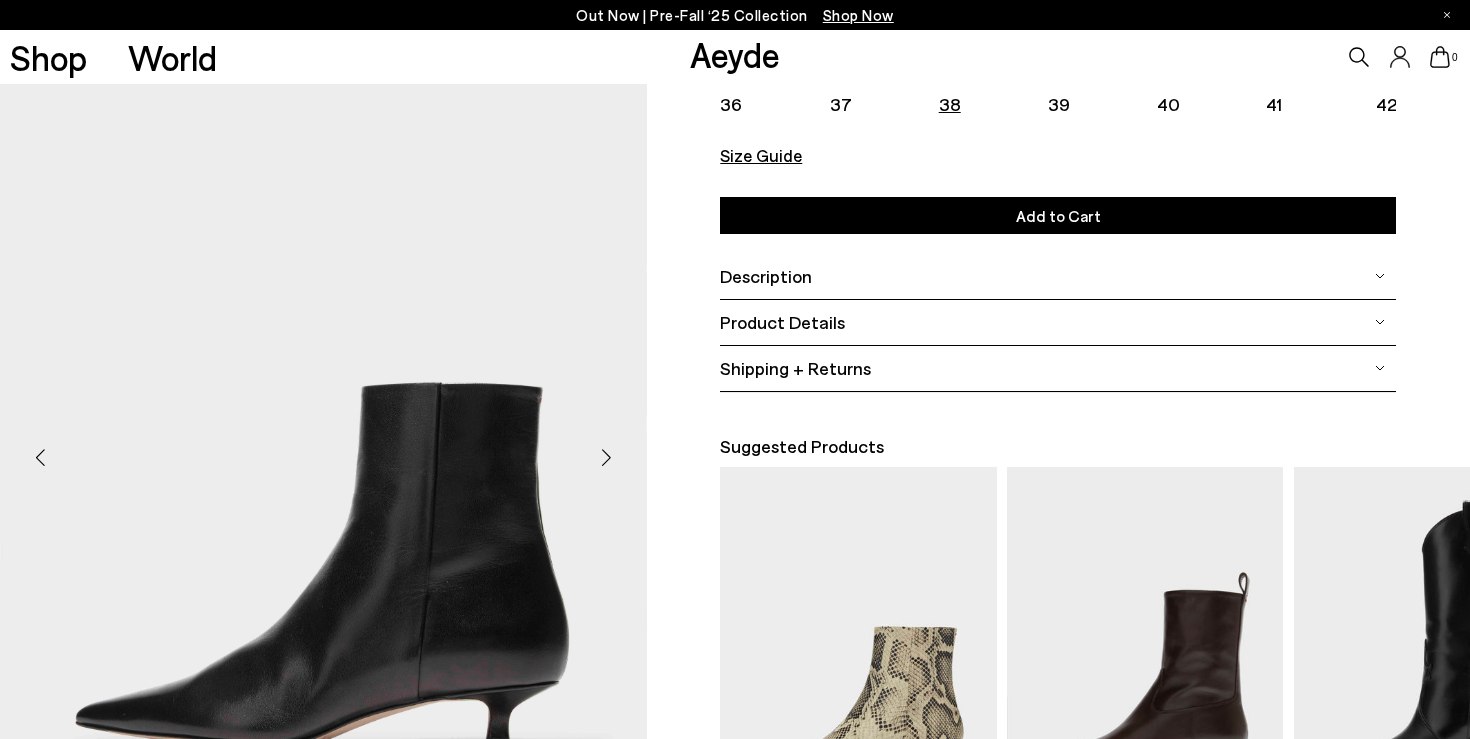 scroll, scrollTop: 62, scrollLeft: 0, axis: vertical 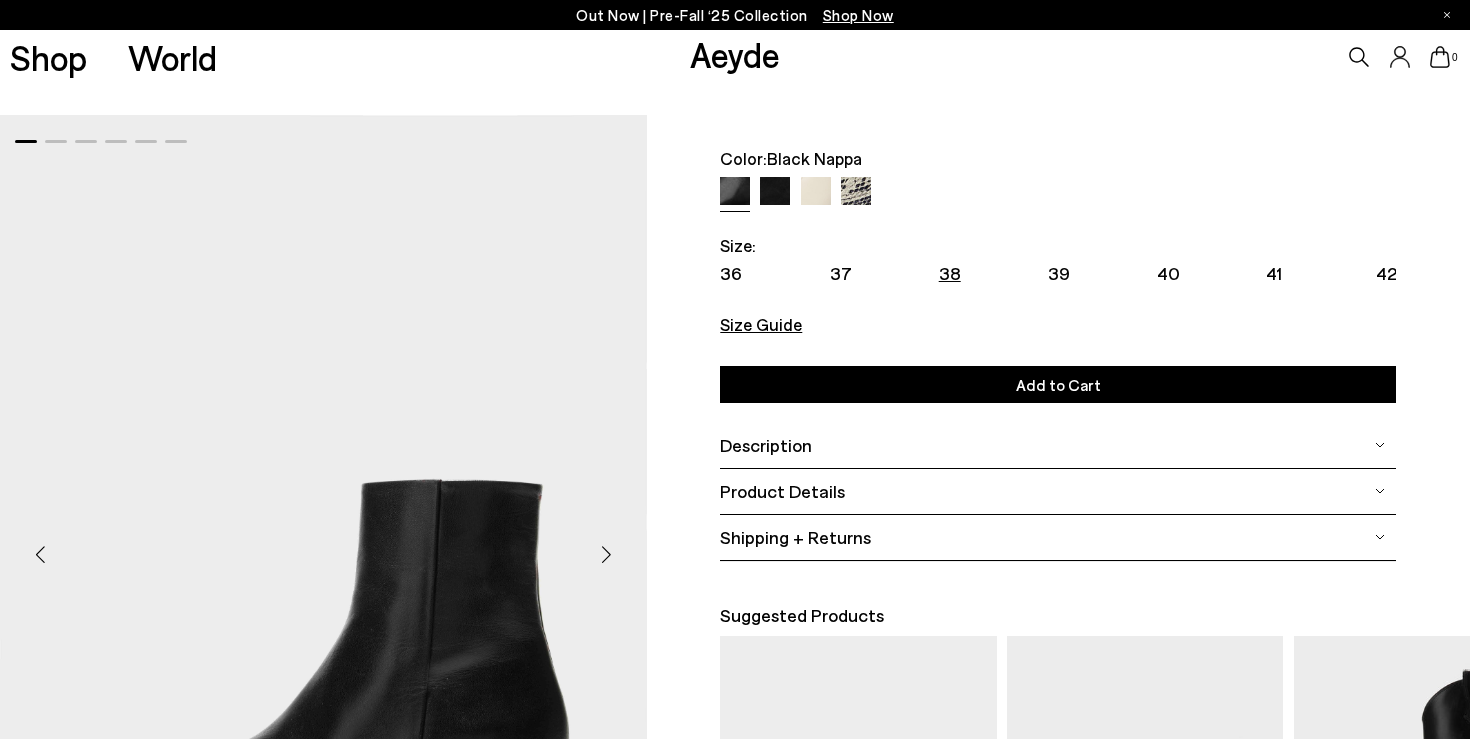click on "Add to Cart
Select a Size" at bounding box center [1058, 384] 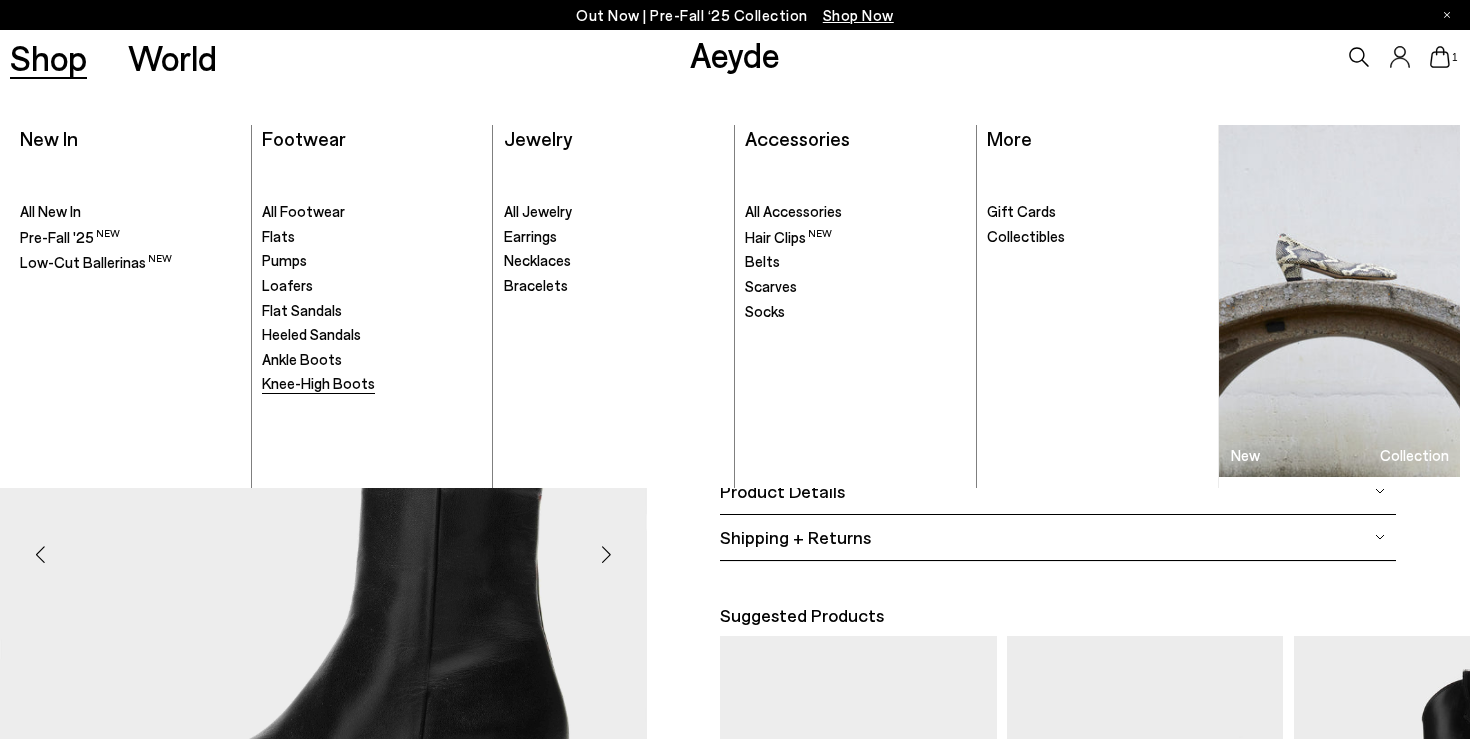 click on "Knee-High Boots" at bounding box center [318, 383] 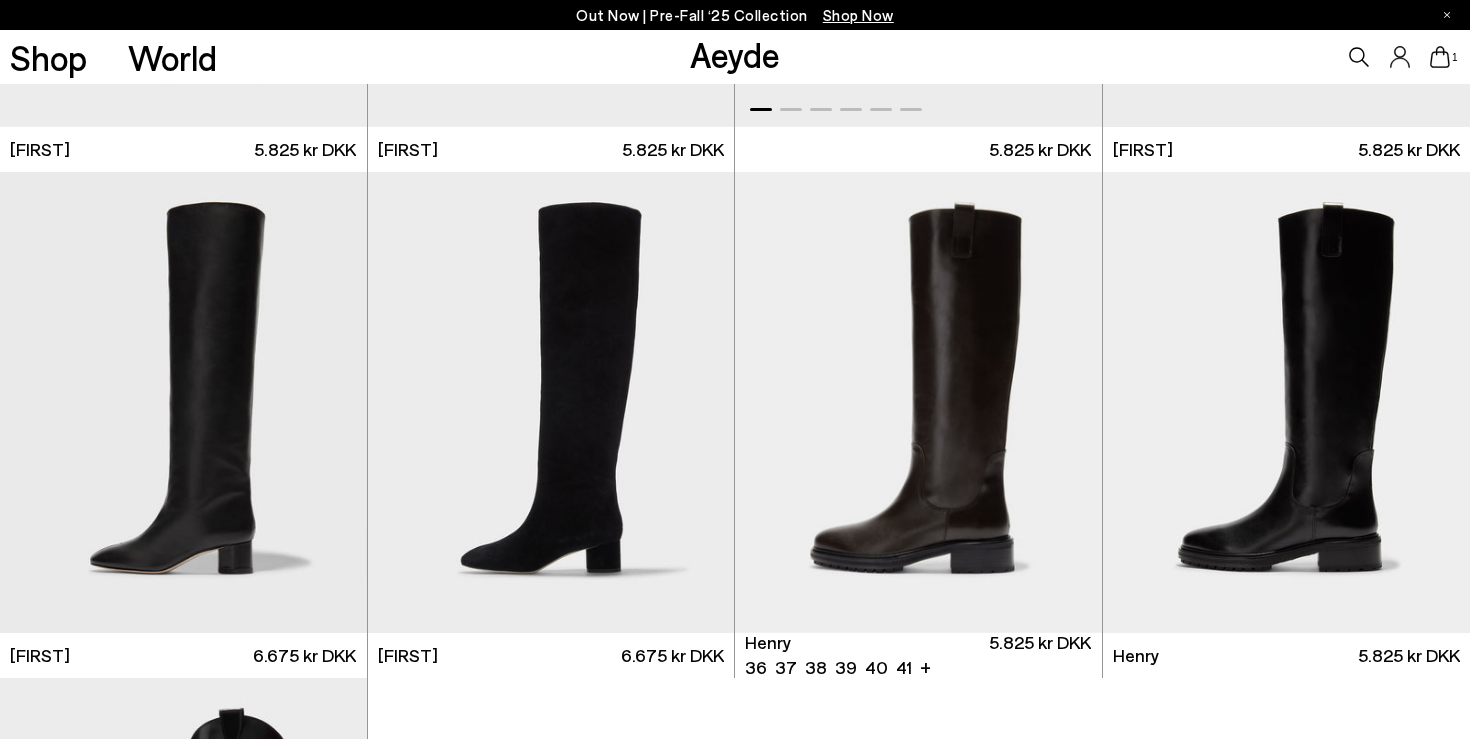 scroll, scrollTop: 0, scrollLeft: 0, axis: both 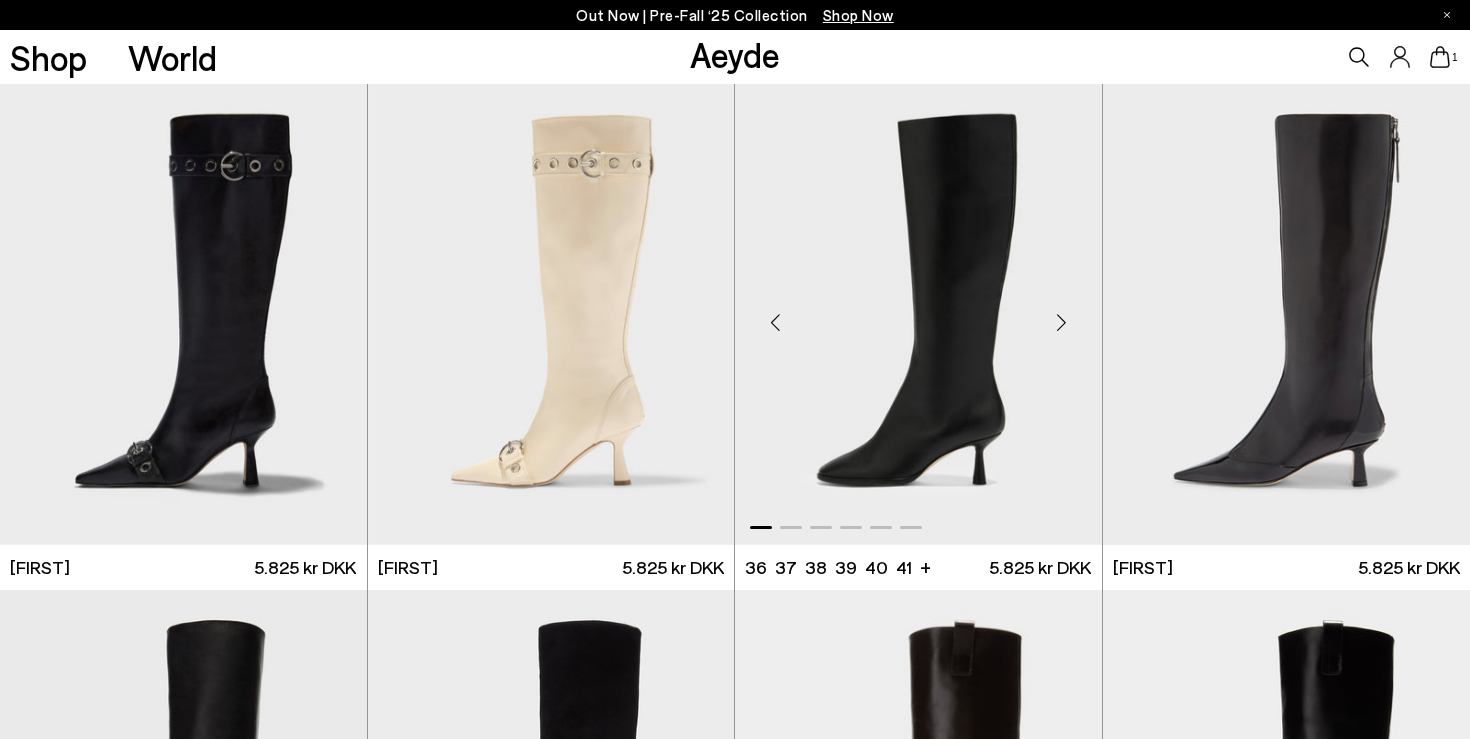 click at bounding box center (1062, 323) 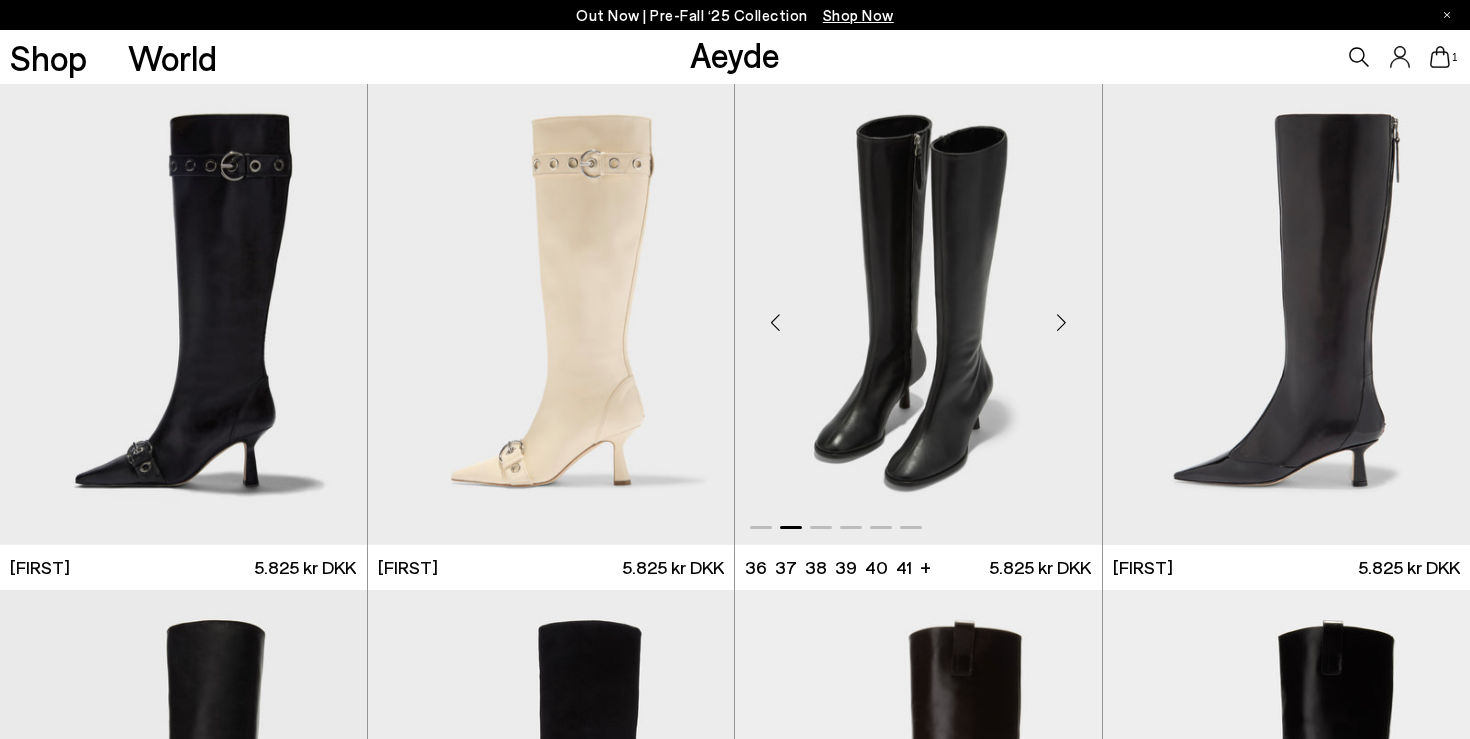 click at bounding box center [1062, 323] 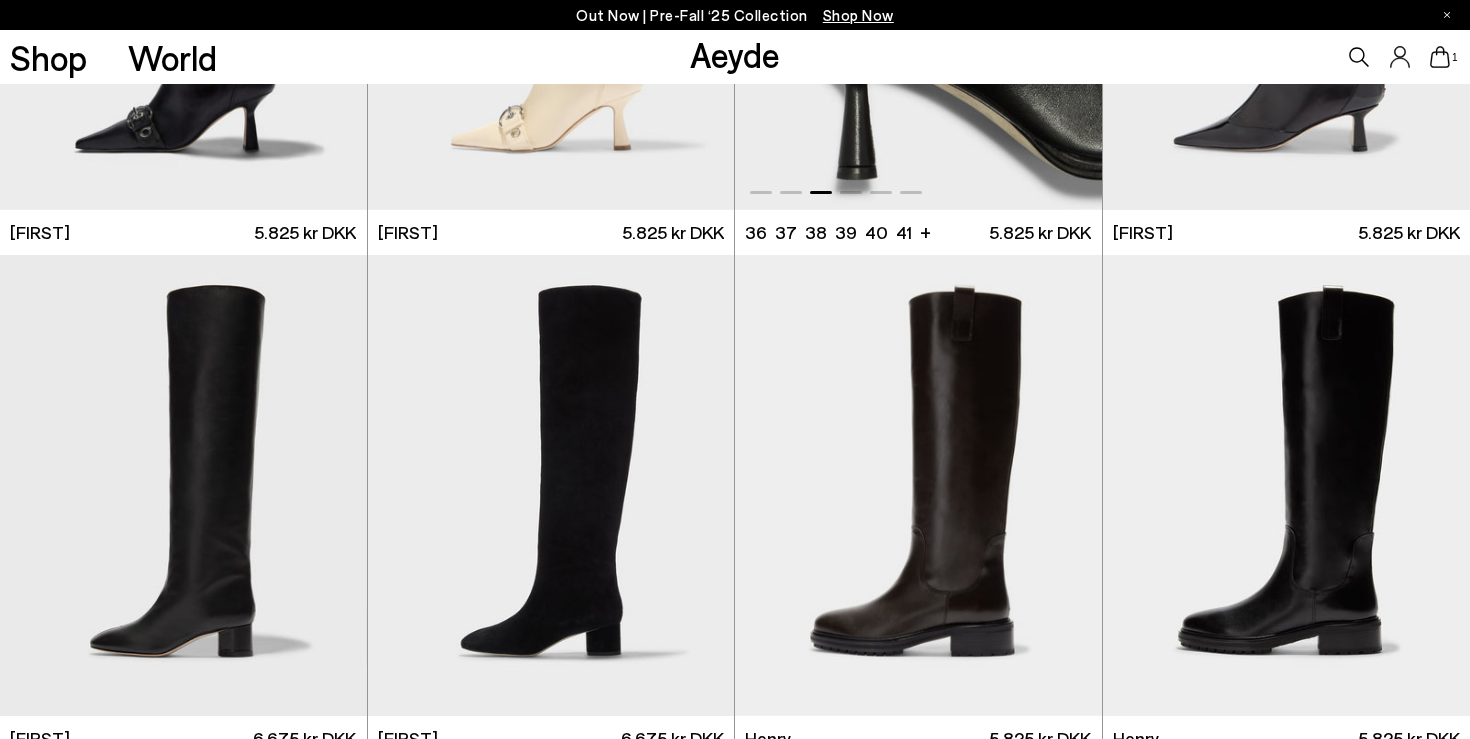 scroll, scrollTop: 380, scrollLeft: 0, axis: vertical 